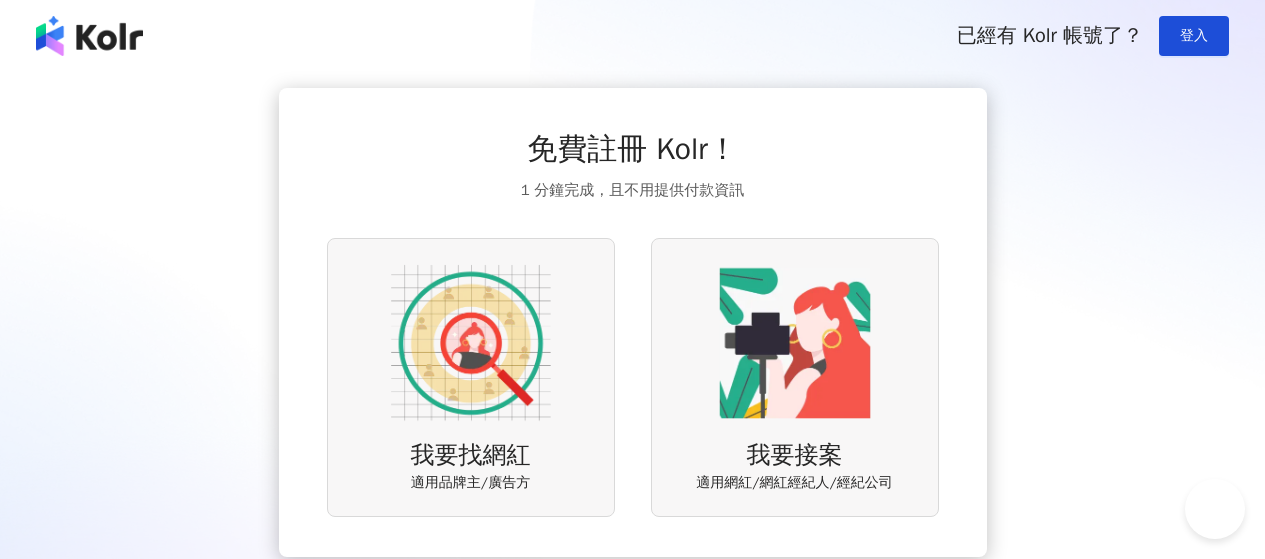 scroll, scrollTop: 0, scrollLeft: 0, axis: both 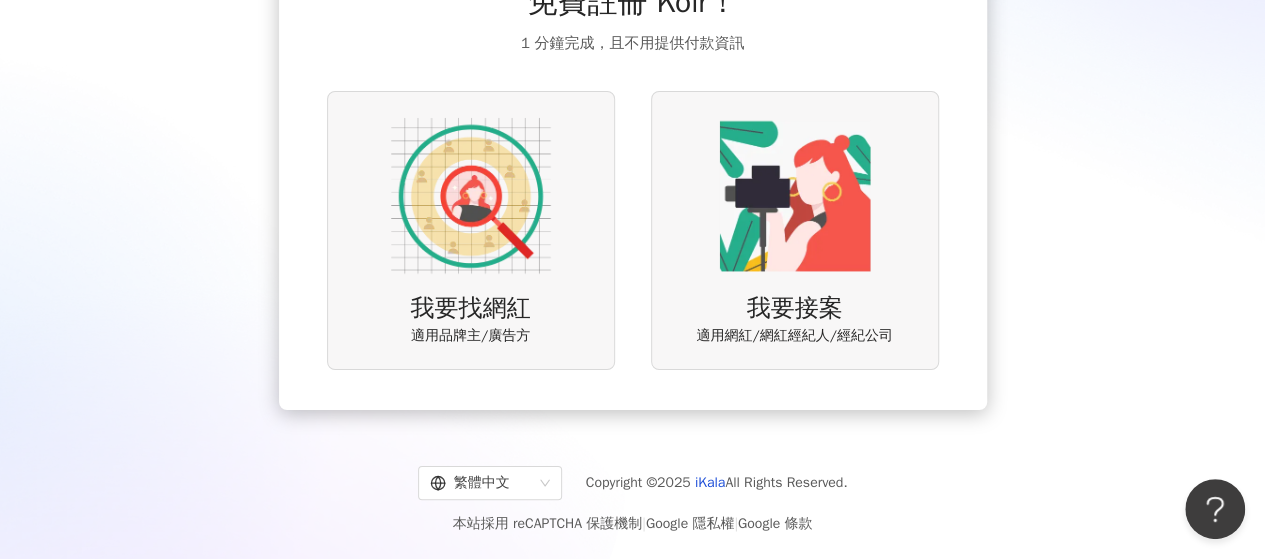 click at bounding box center (471, 196) 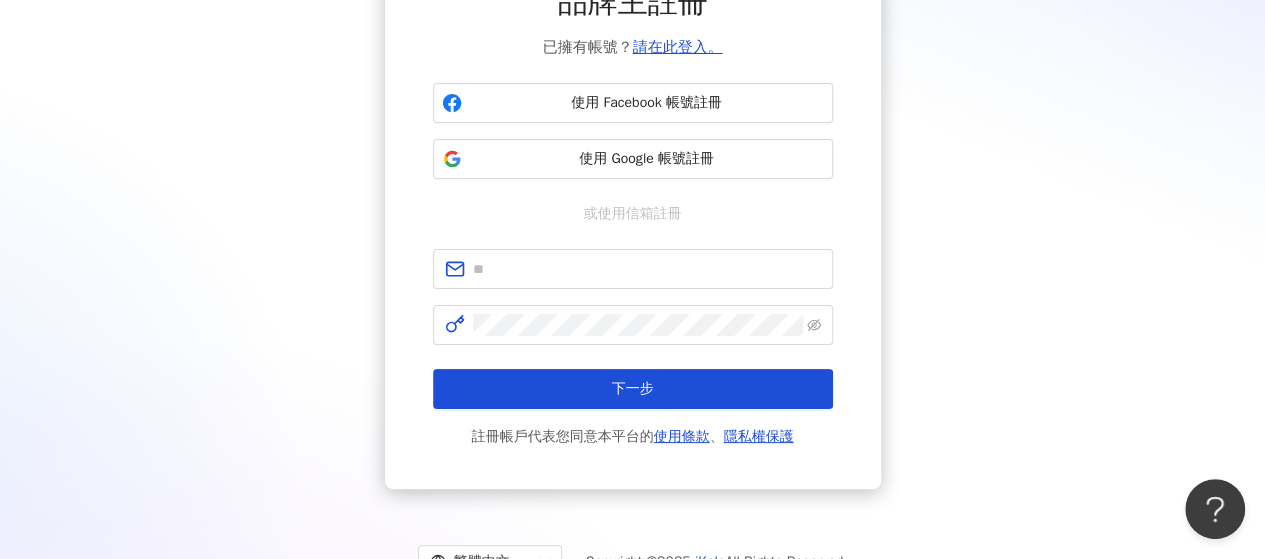 scroll, scrollTop: 0, scrollLeft: 0, axis: both 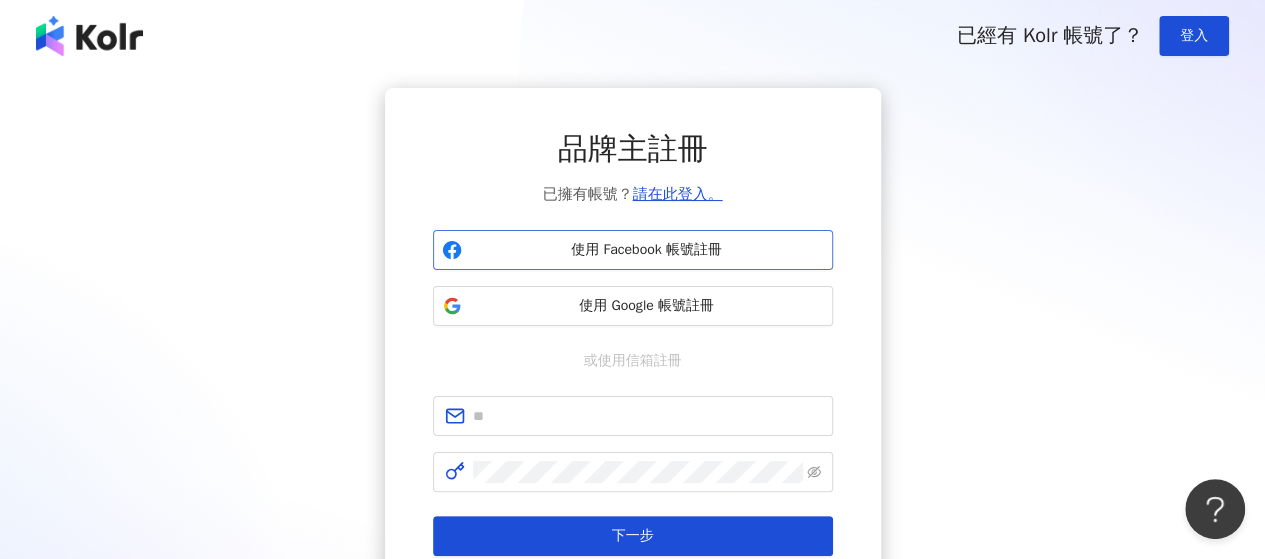 click on "使用 Facebook 帳號註冊" at bounding box center (647, 250) 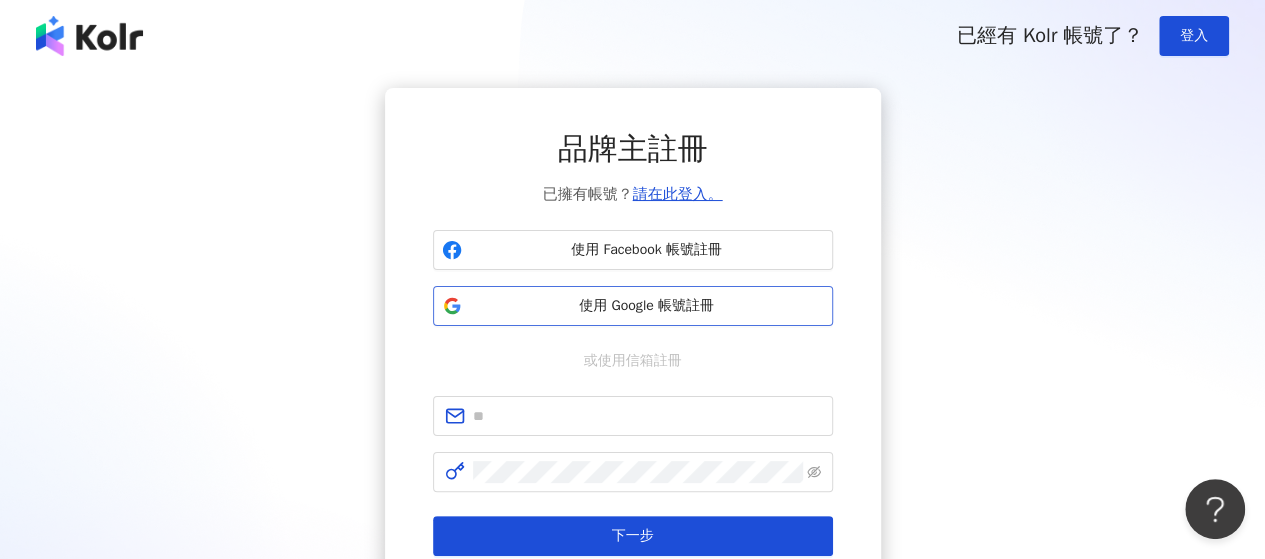click on "使用 Google 帳號註冊" at bounding box center [647, 306] 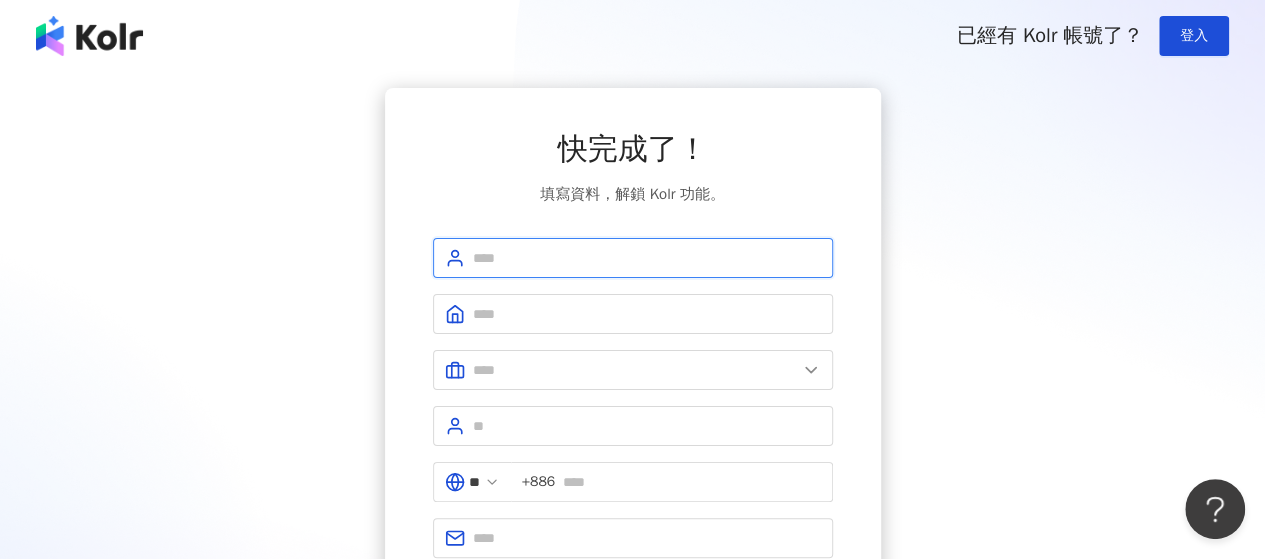 click at bounding box center (647, 258) 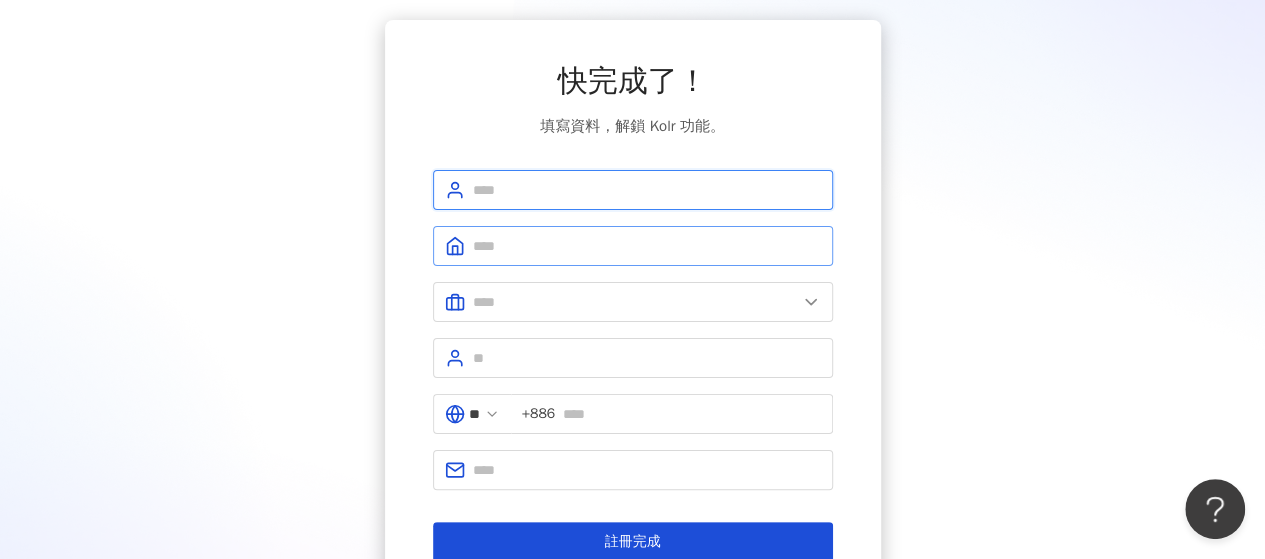 scroll, scrollTop: 100, scrollLeft: 0, axis: vertical 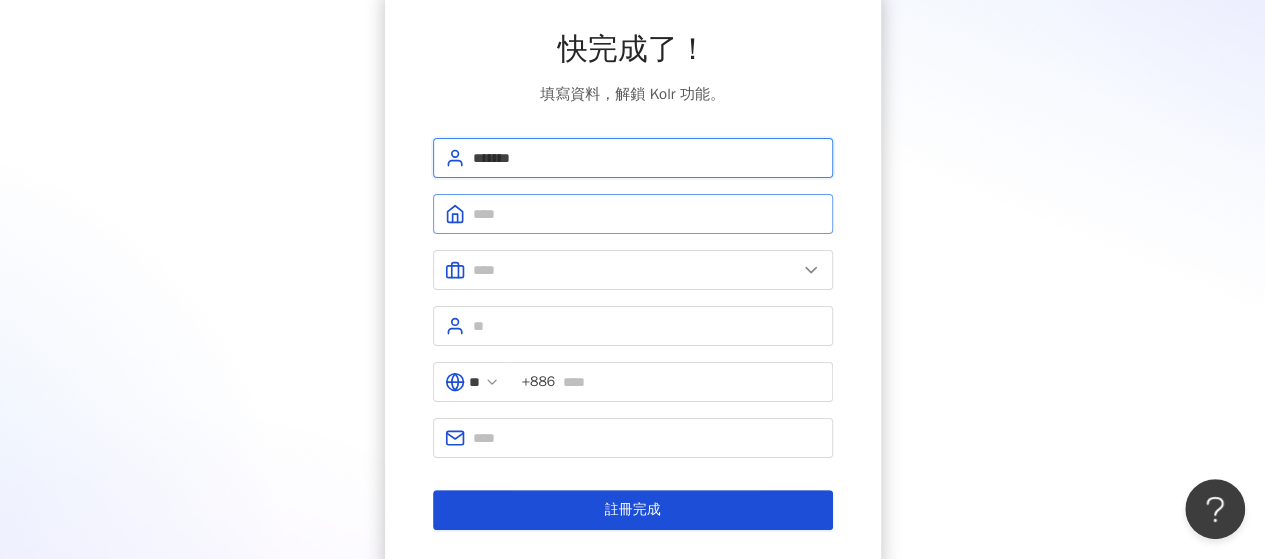 type on "******" 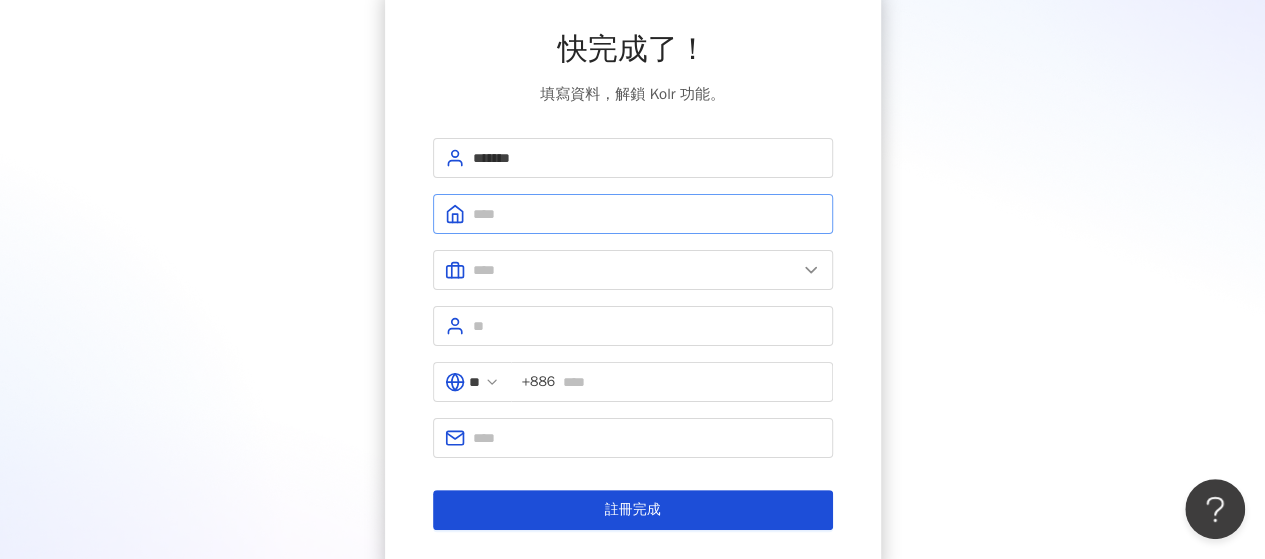 click at bounding box center [633, 214] 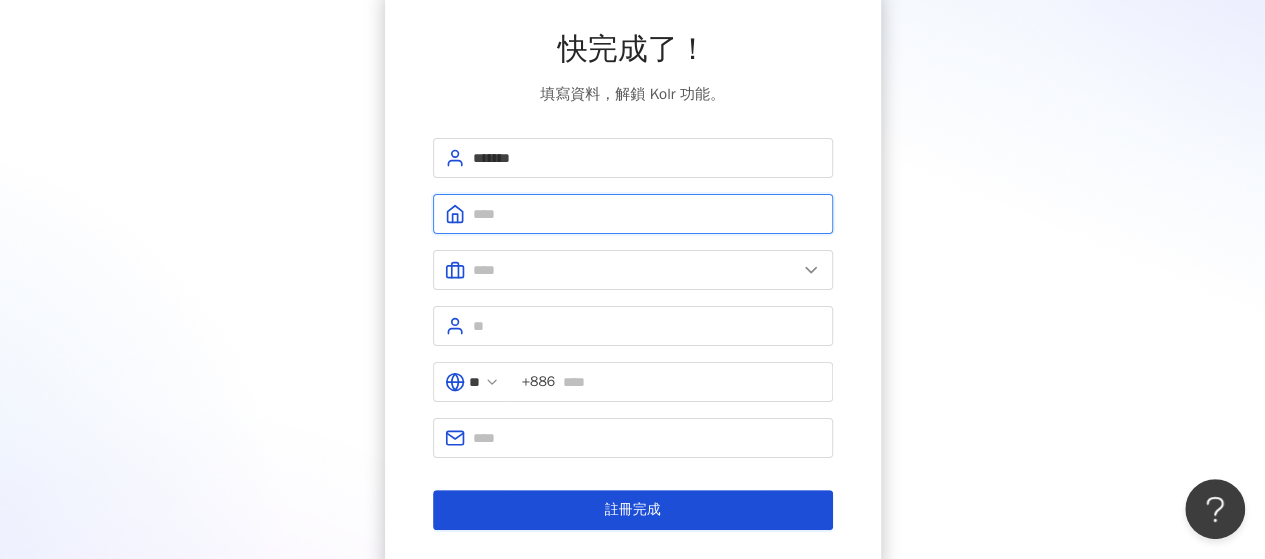 click at bounding box center [647, 214] 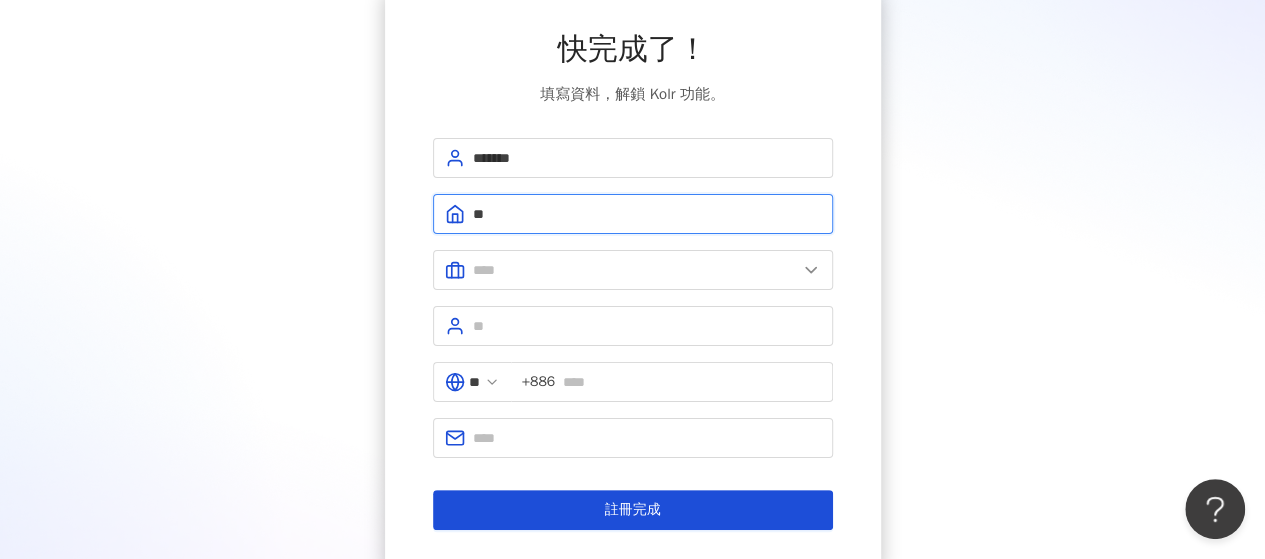 type on "*" 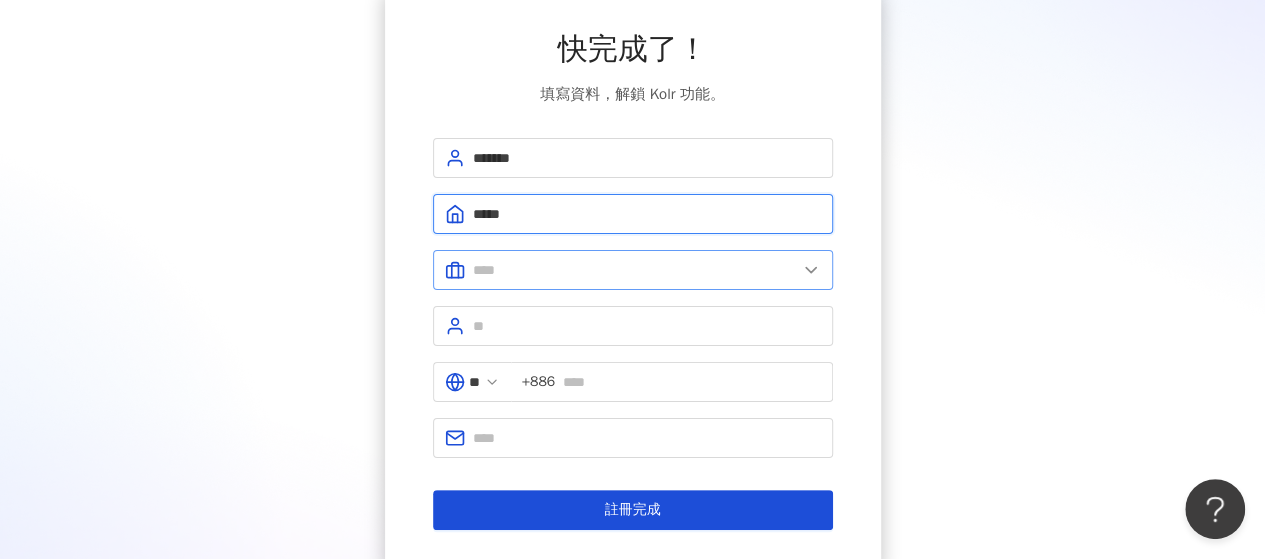 type on "*****" 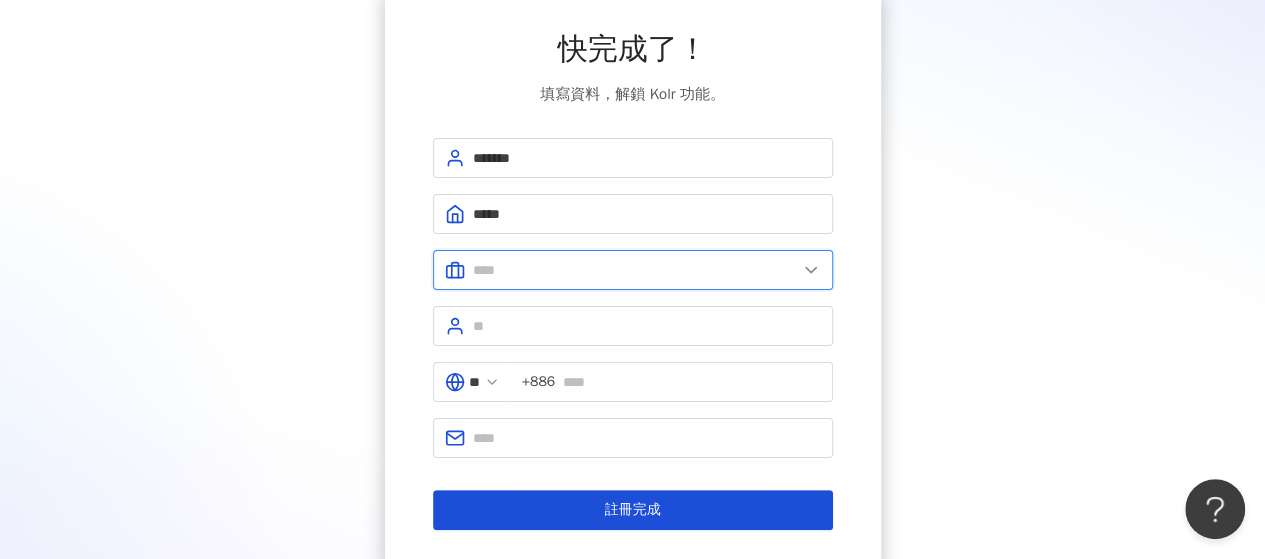 click at bounding box center (635, 270) 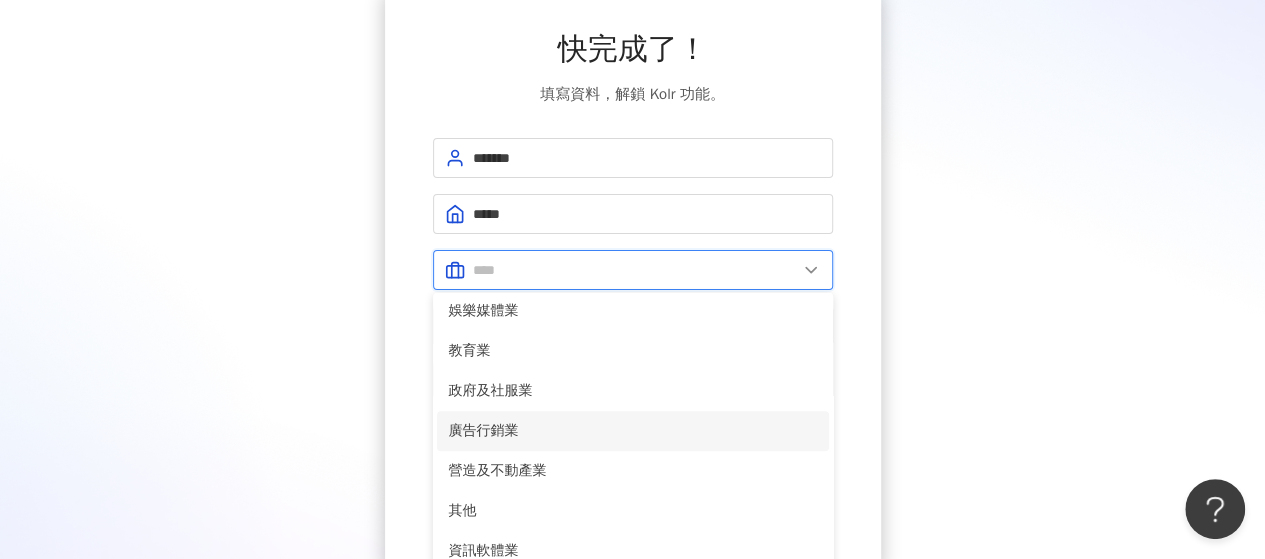 scroll, scrollTop: 408, scrollLeft: 0, axis: vertical 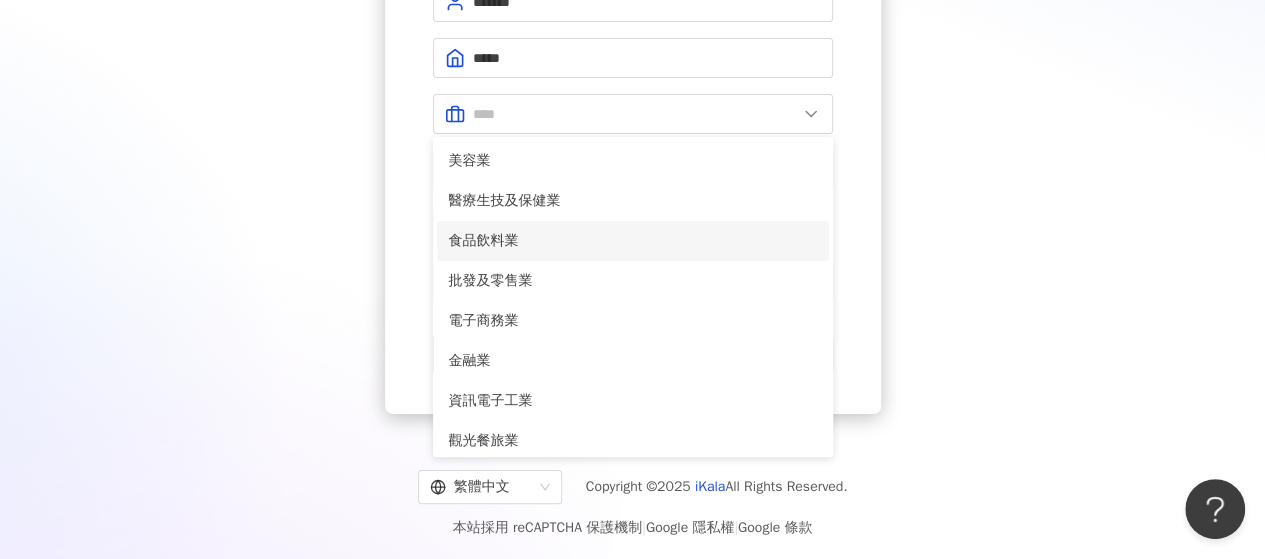 click on "食品飲料業" at bounding box center [633, 241] 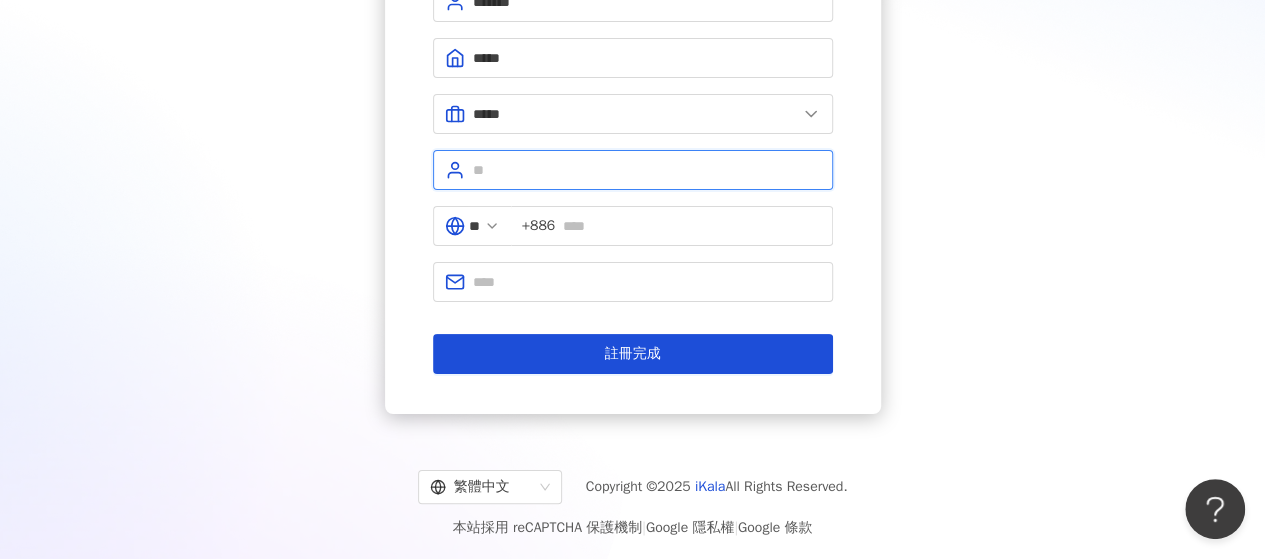 click at bounding box center [647, 170] 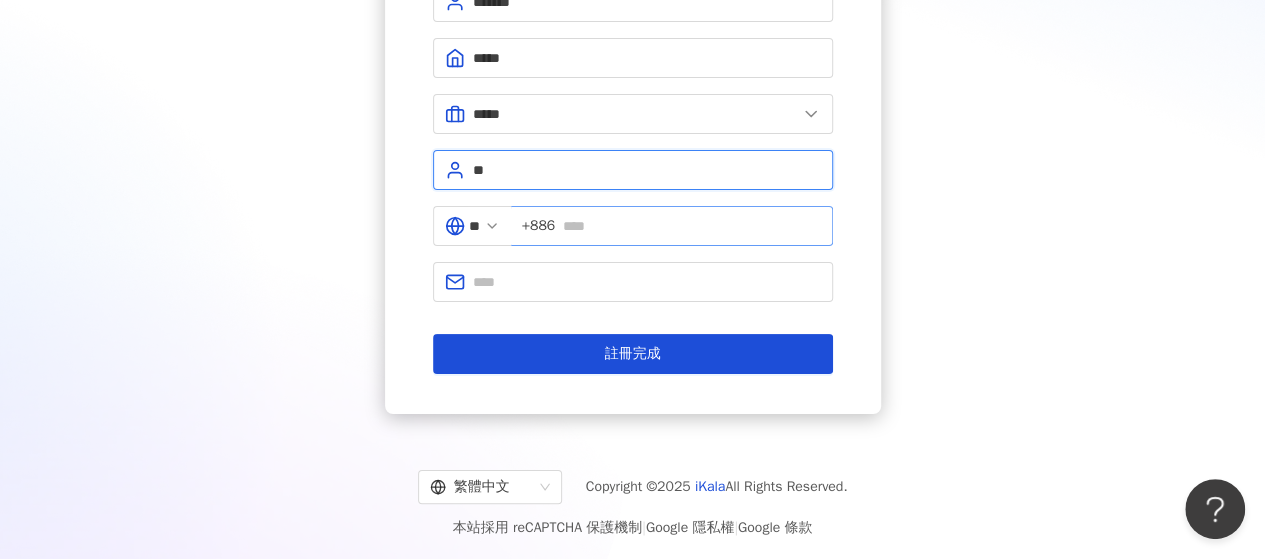 type on "**" 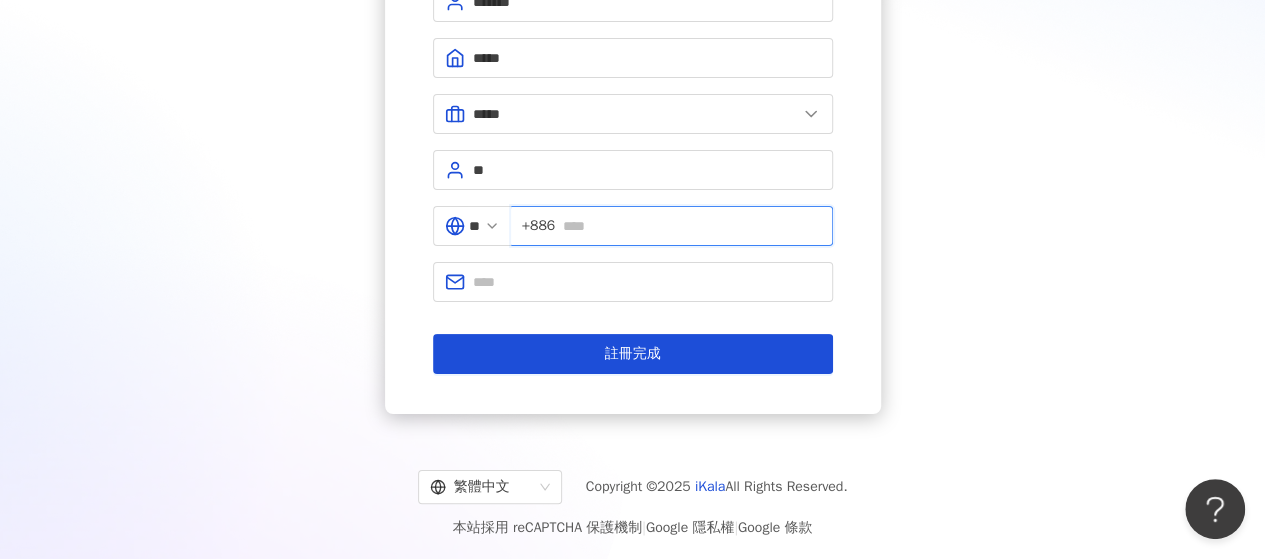 click at bounding box center (691, 226) 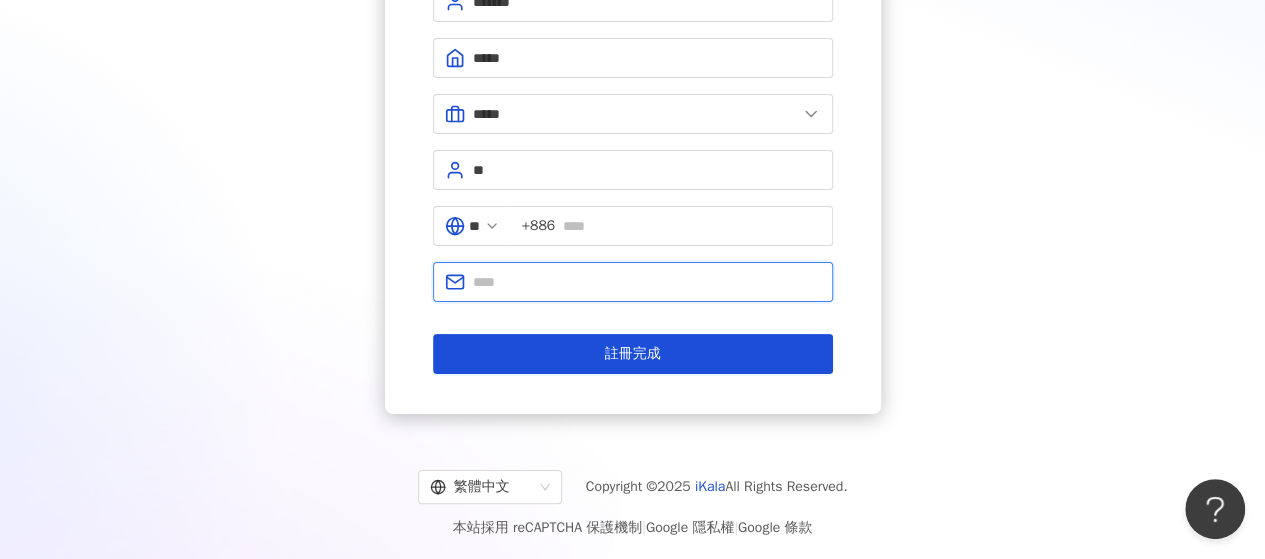 click at bounding box center (647, 282) 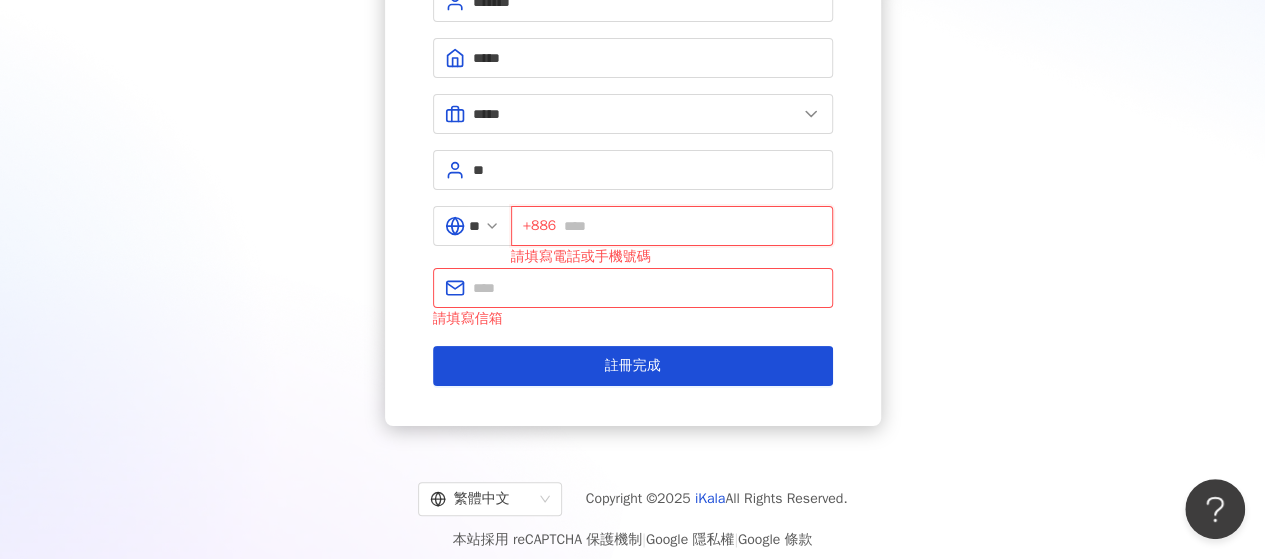 click at bounding box center (692, 226) 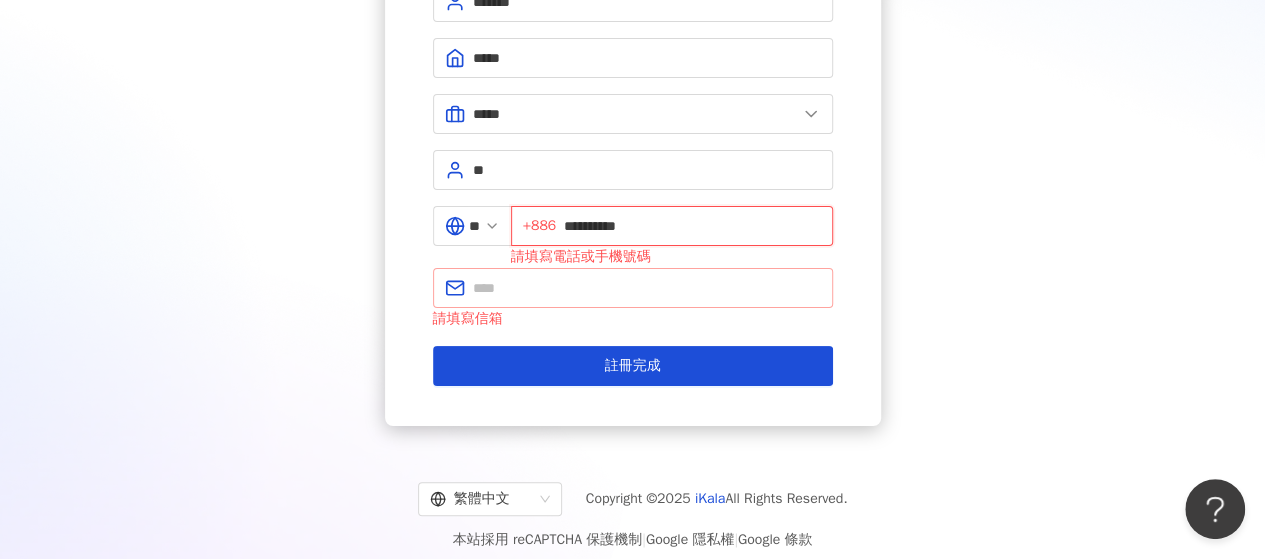 type on "**********" 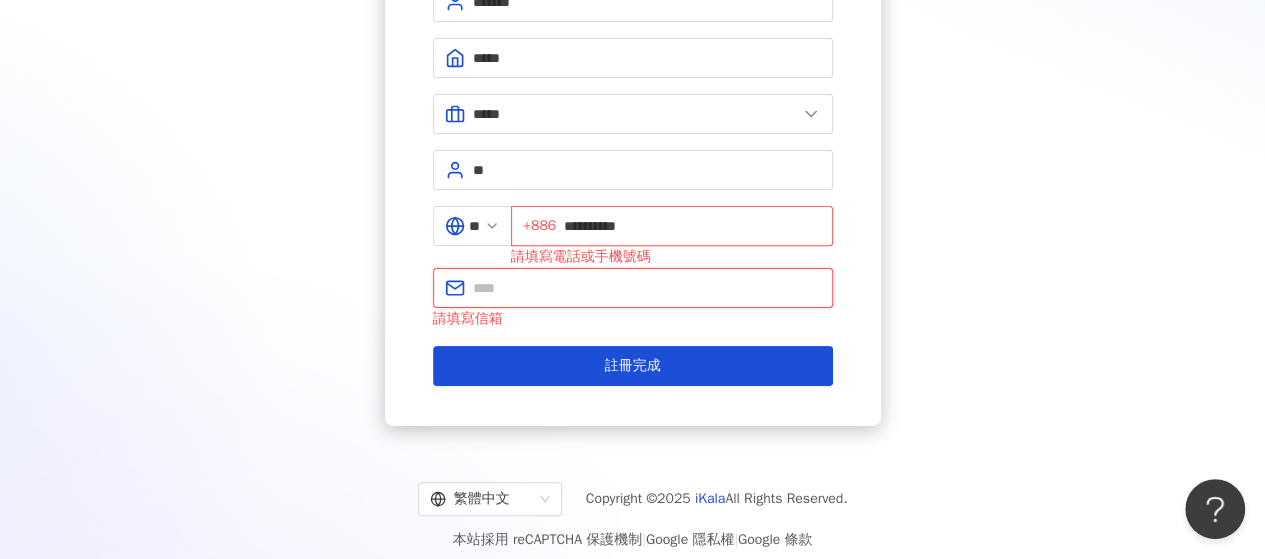 click at bounding box center [647, 288] 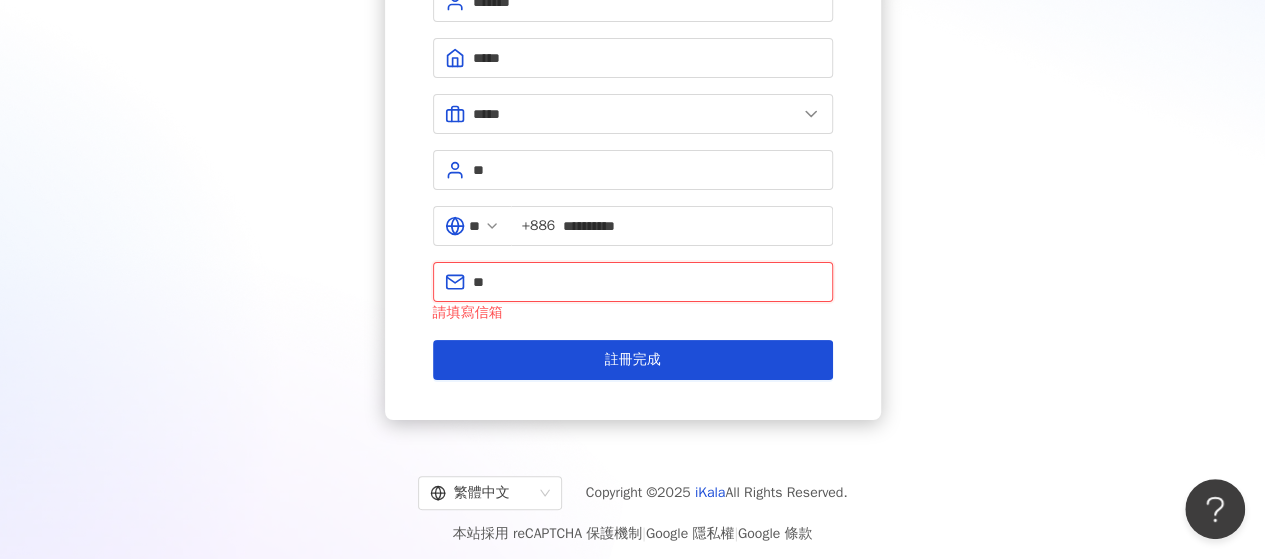 type on "*" 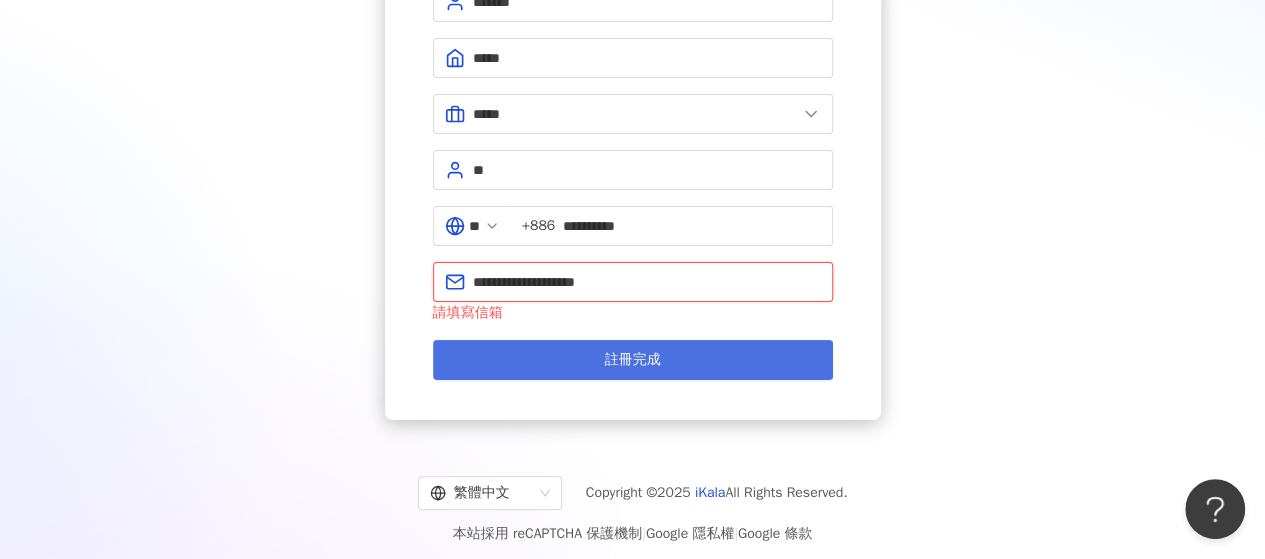 type on "**********" 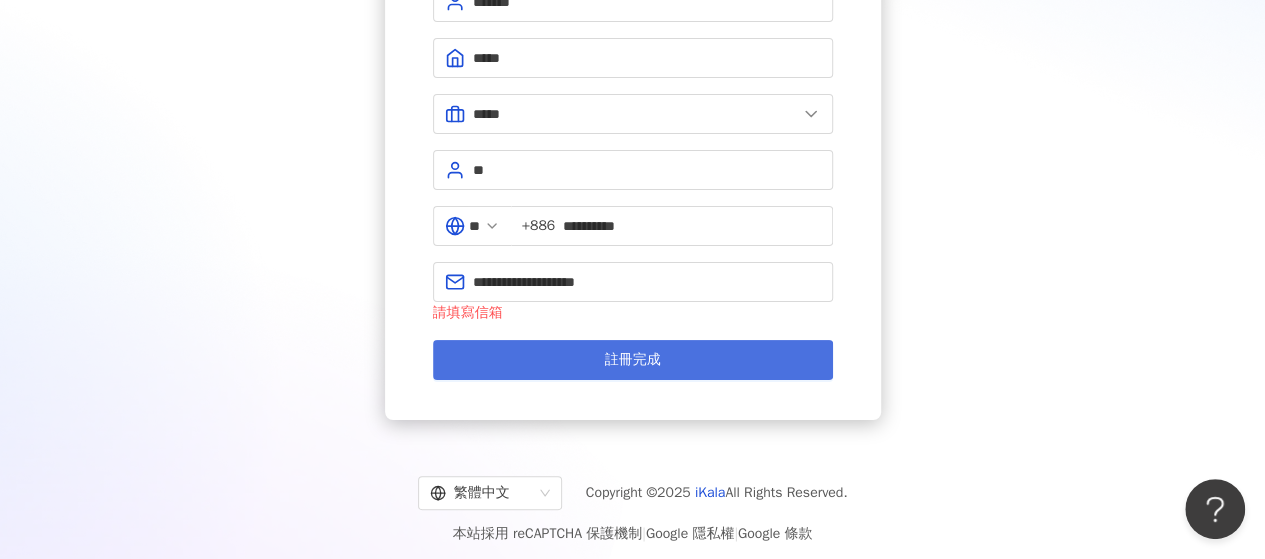 click on "註冊完成" at bounding box center (633, 360) 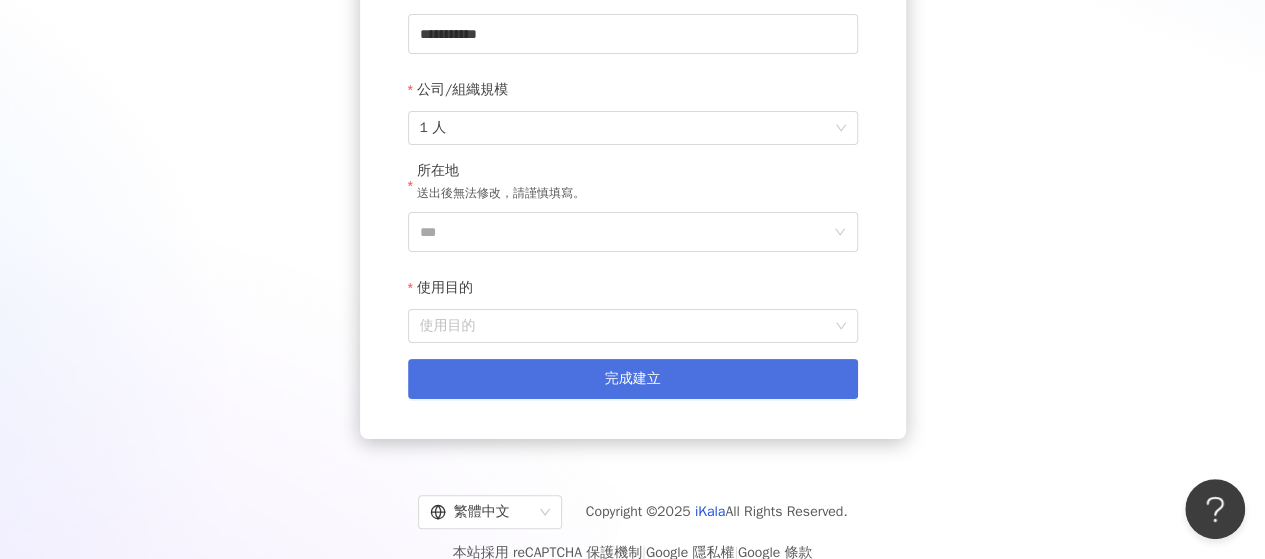 scroll, scrollTop: 388, scrollLeft: 0, axis: vertical 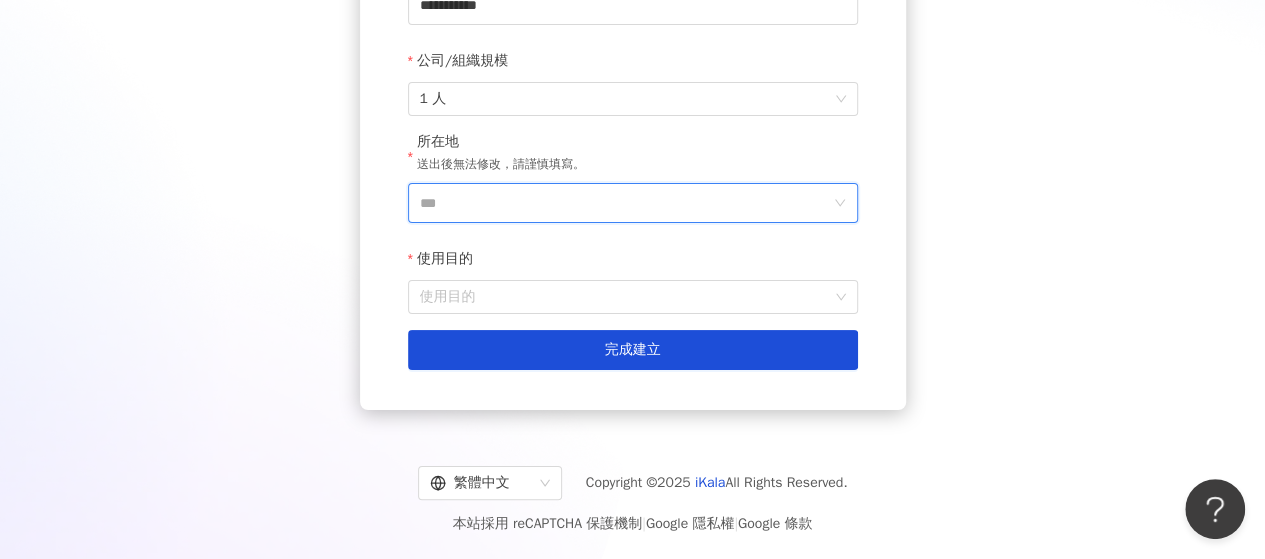 click on "***" at bounding box center [625, 203] 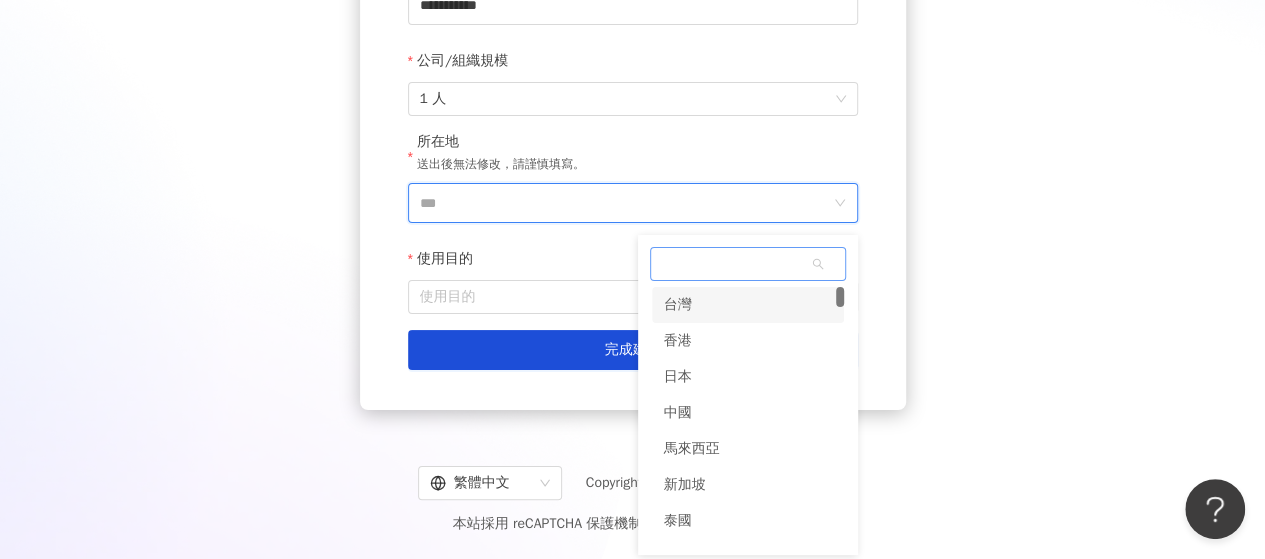 click on "台灣" at bounding box center [748, 305] 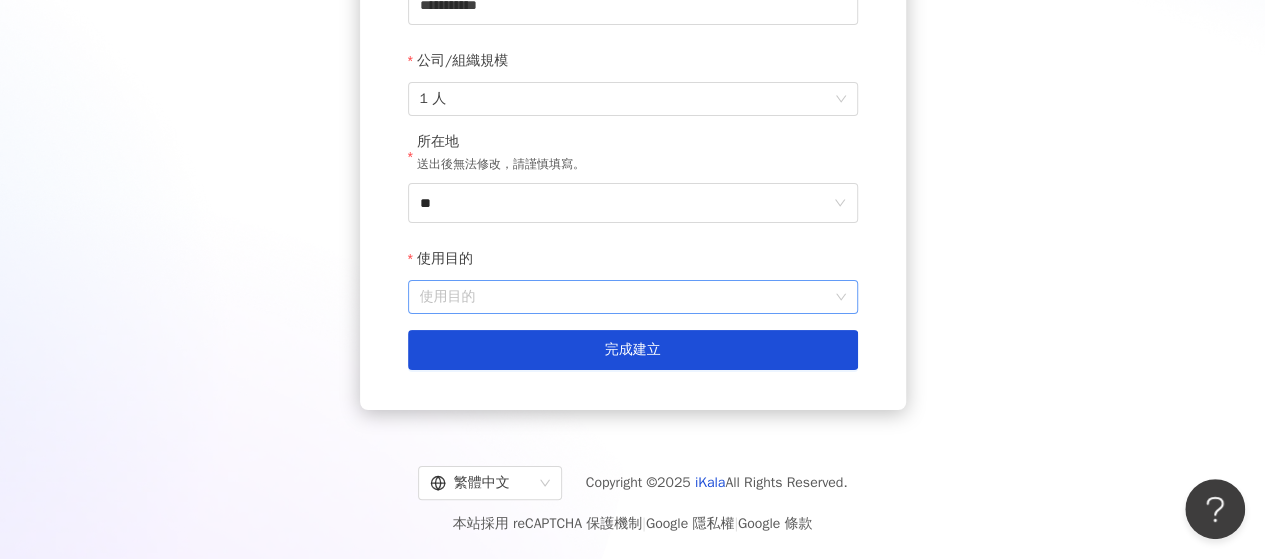 click on "使用目的" at bounding box center [633, 297] 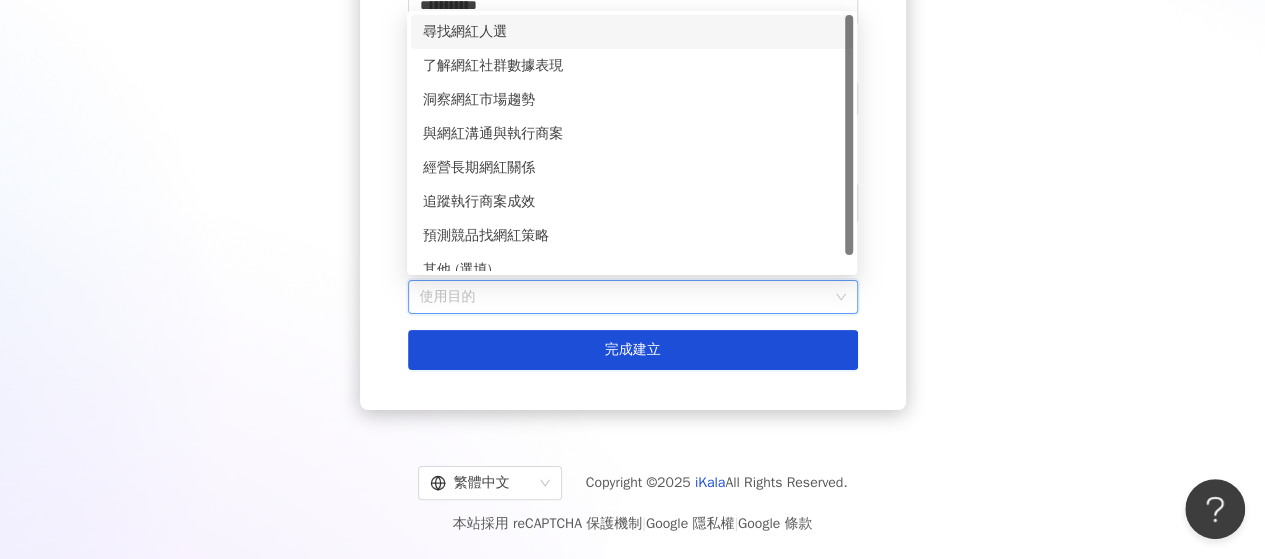 click on "尋找網紅人選" at bounding box center (632, 32) 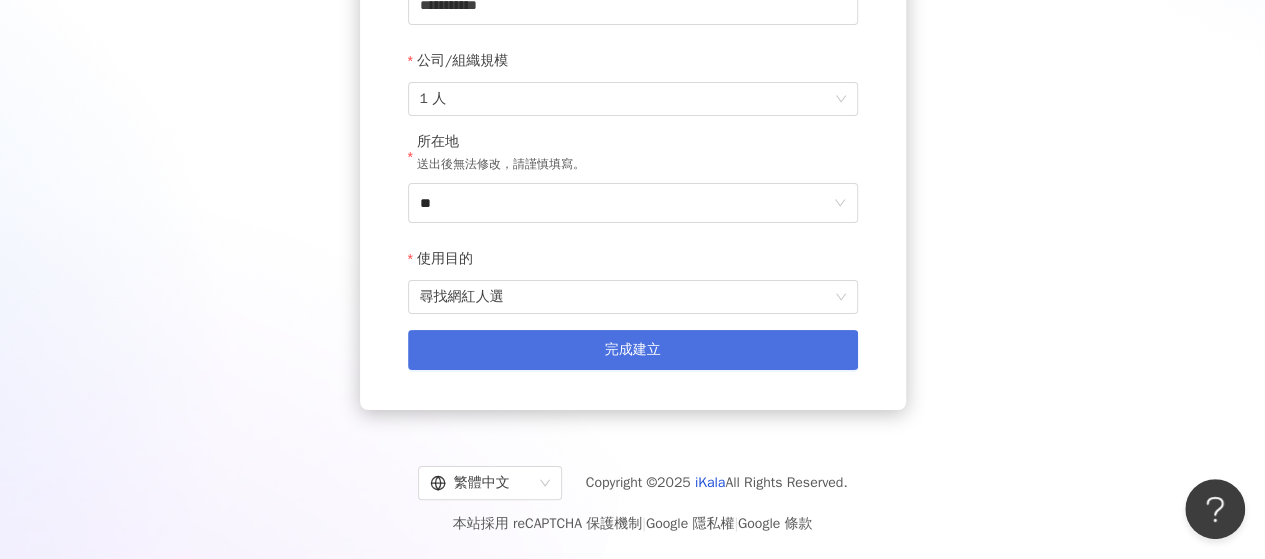 click on "完成建立" at bounding box center [633, 350] 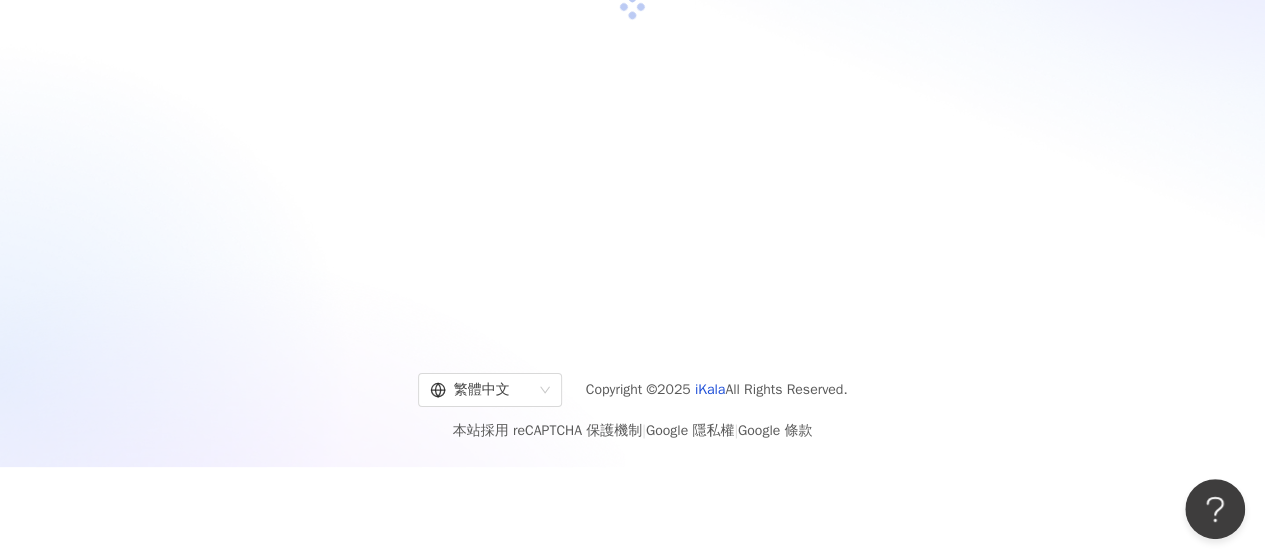 scroll, scrollTop: 92, scrollLeft: 0, axis: vertical 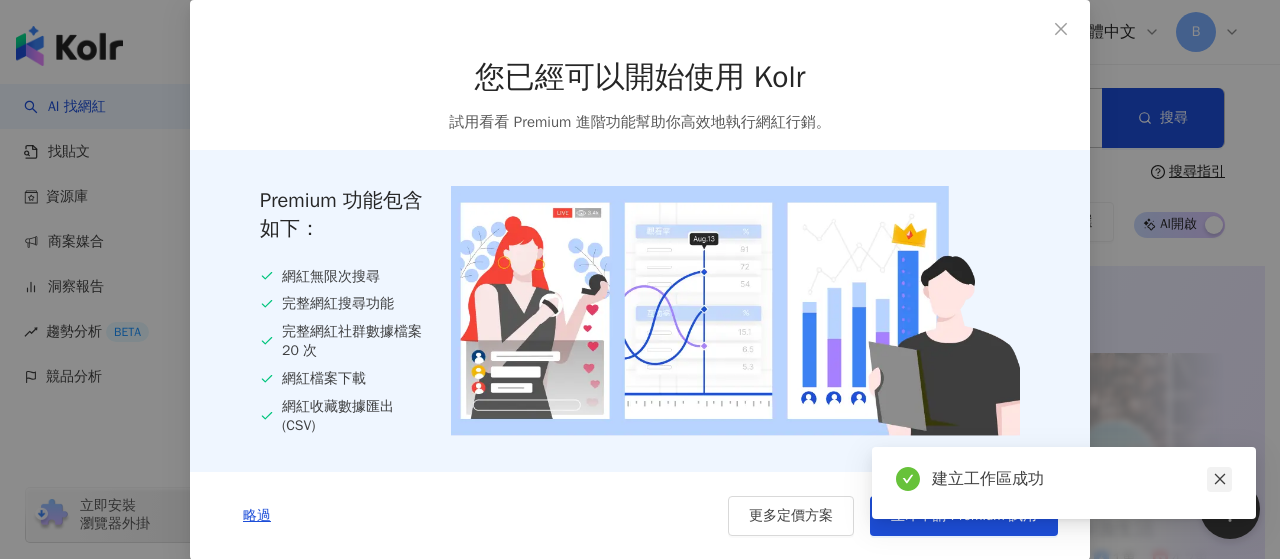 click 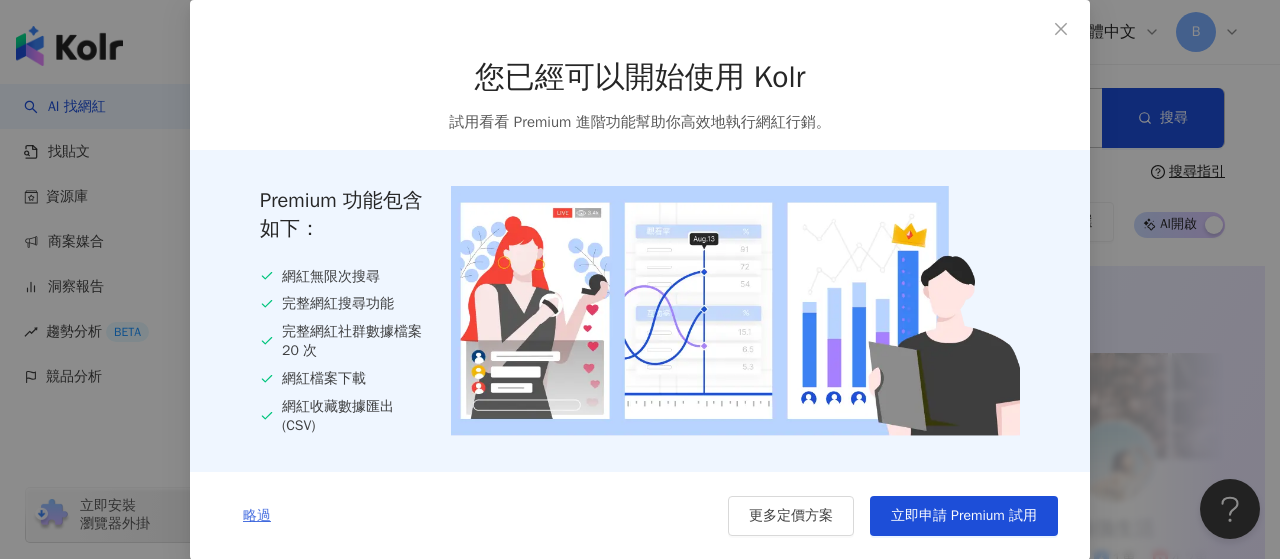 click on "略過" at bounding box center [257, 516] 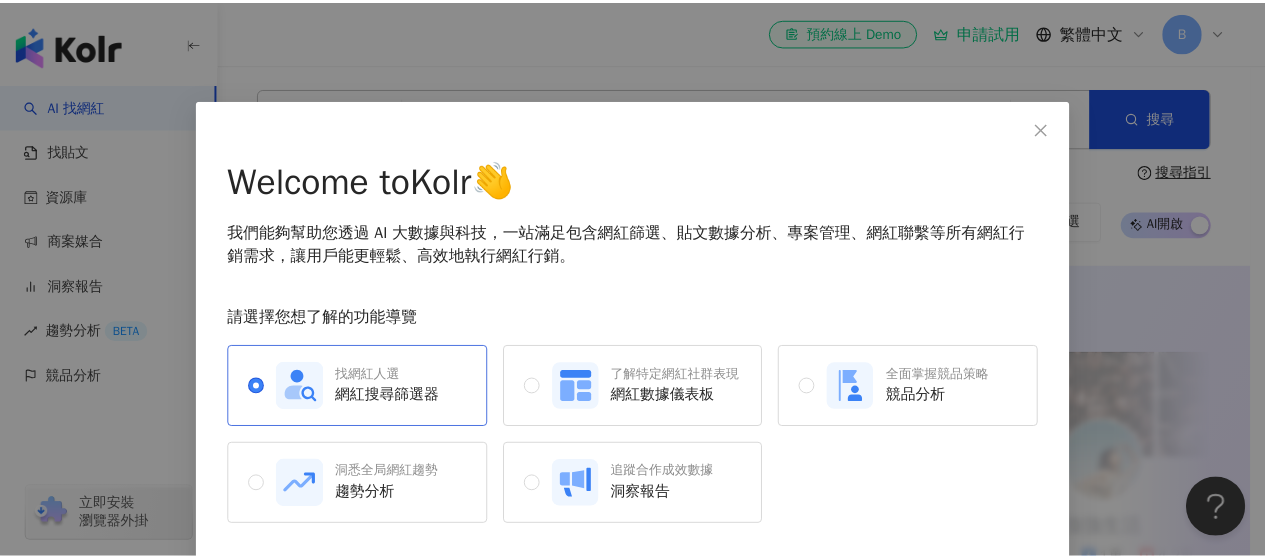 scroll, scrollTop: 68, scrollLeft: 0, axis: vertical 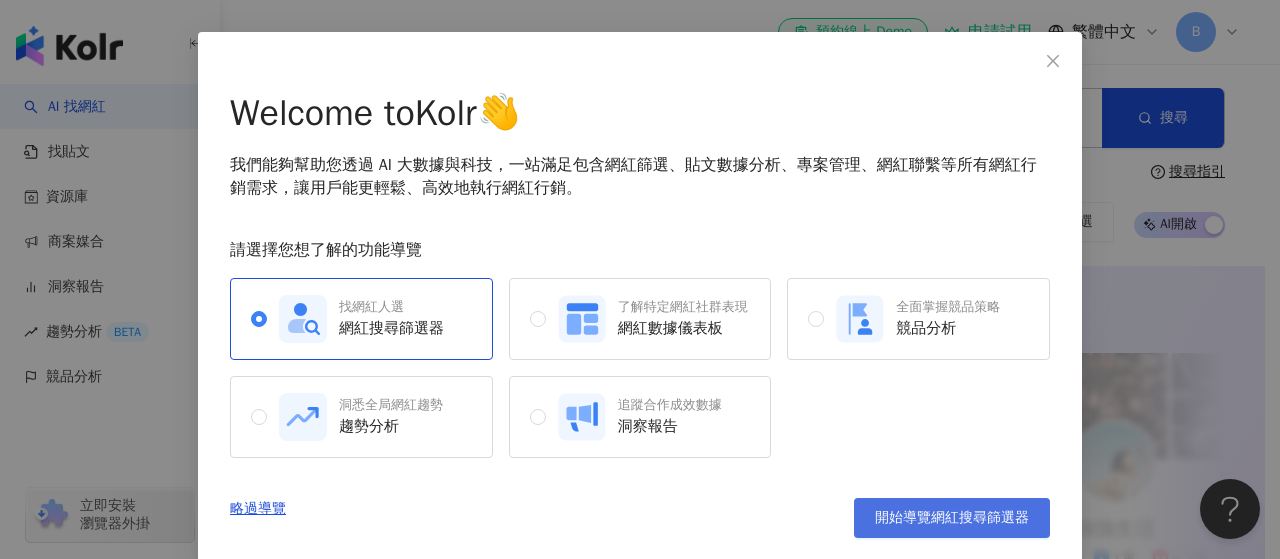 click on "開始導覽網紅搜尋篩選器" at bounding box center (952, 518) 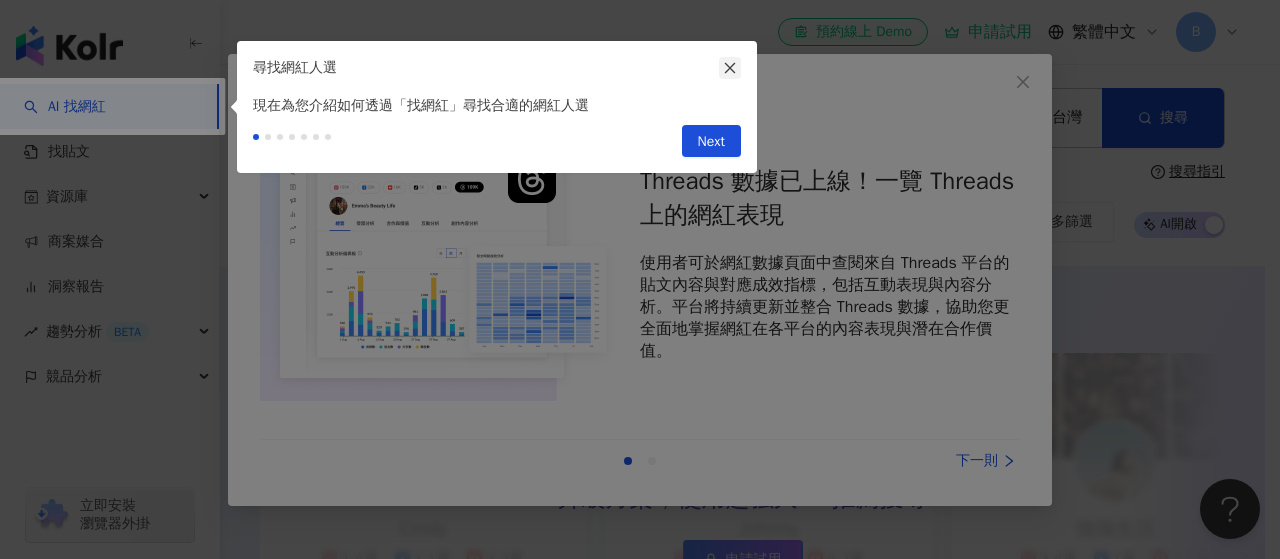 click 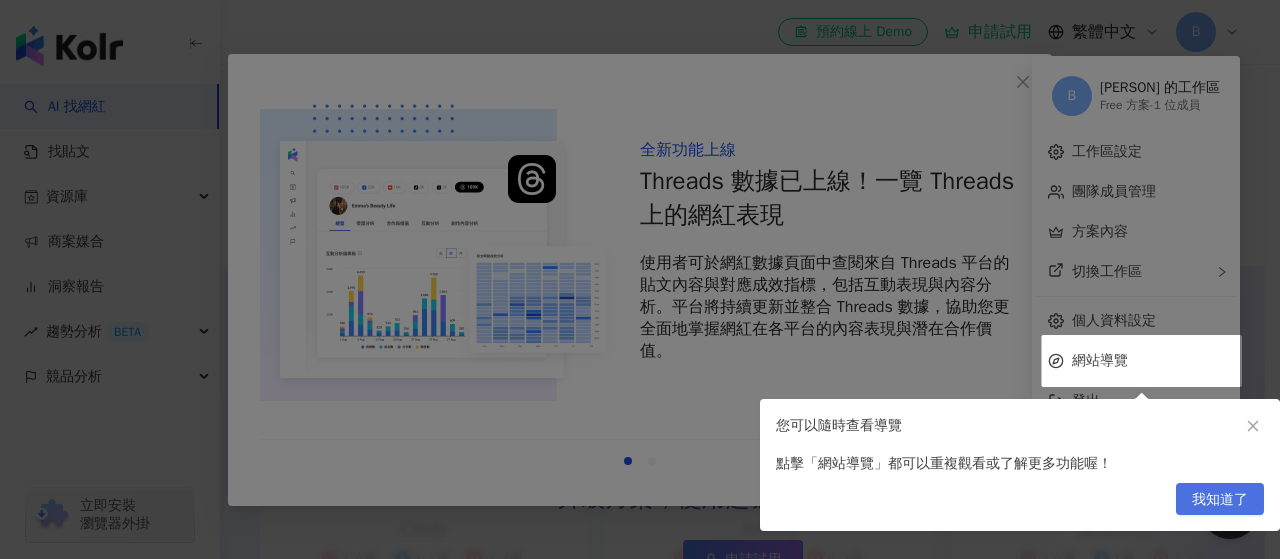 click on "我知道了" at bounding box center (1220, 500) 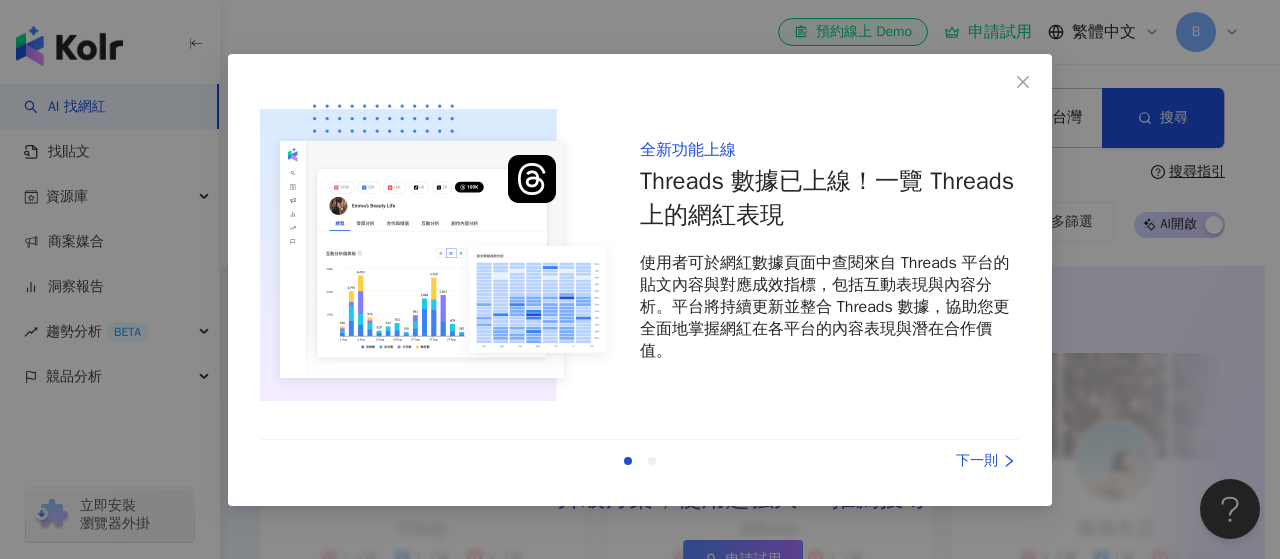 click on "下一則" at bounding box center [945, 461] 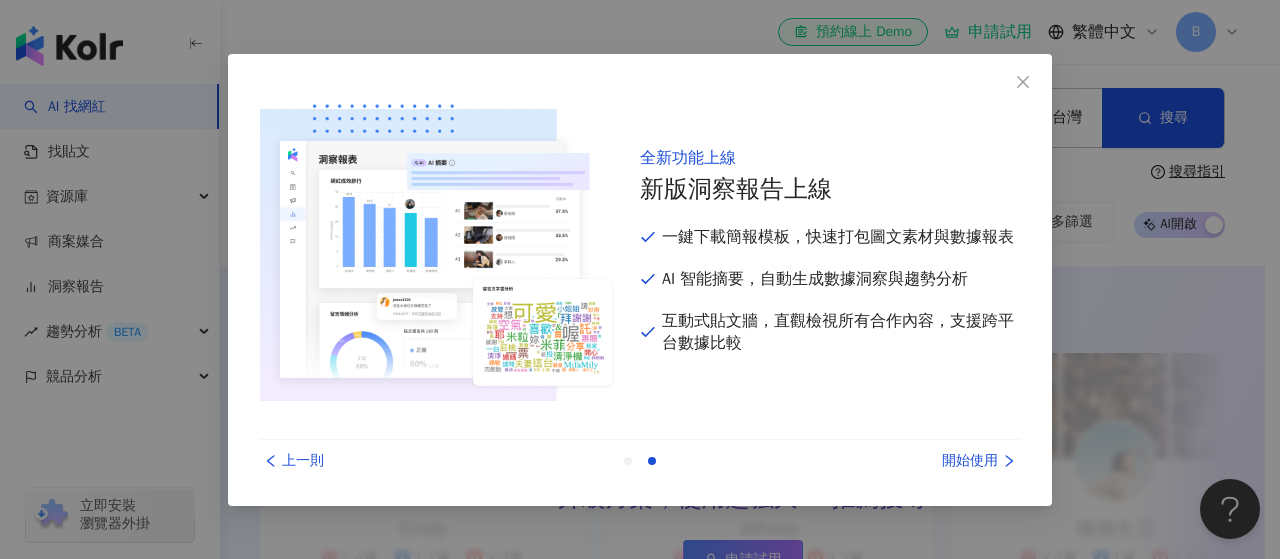 click on "開始使用" at bounding box center (945, 461) 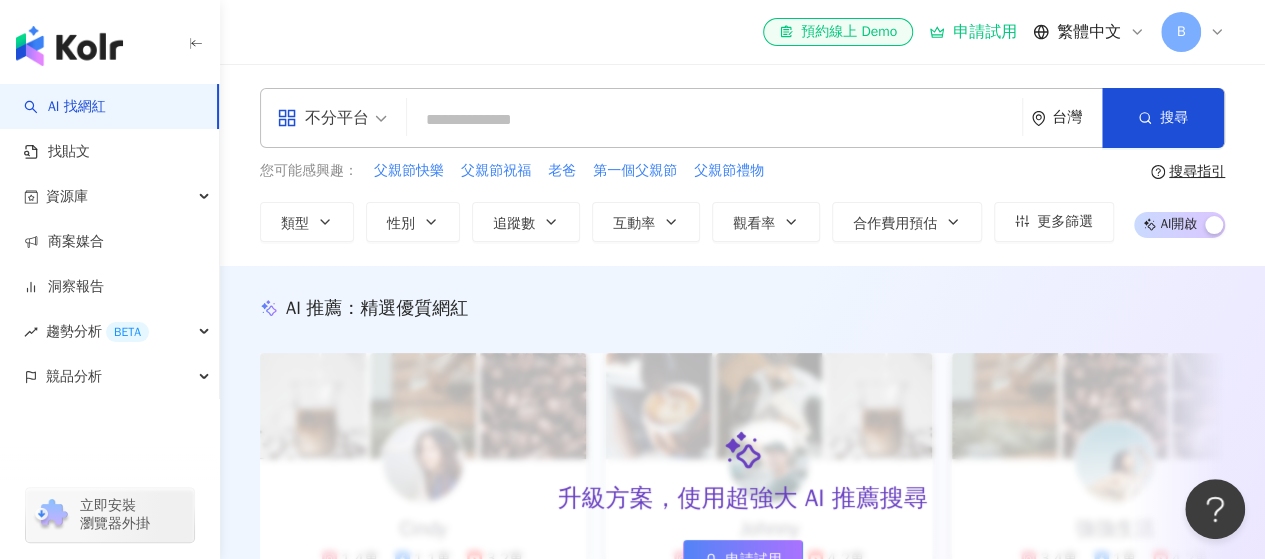 click at bounding box center [714, 120] 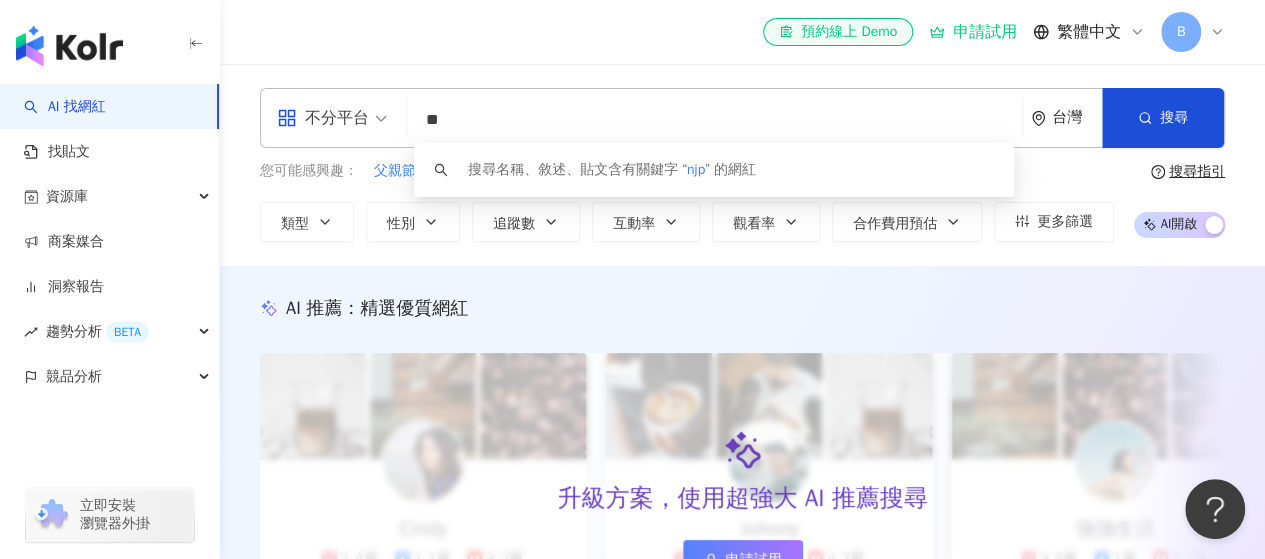 type on "*" 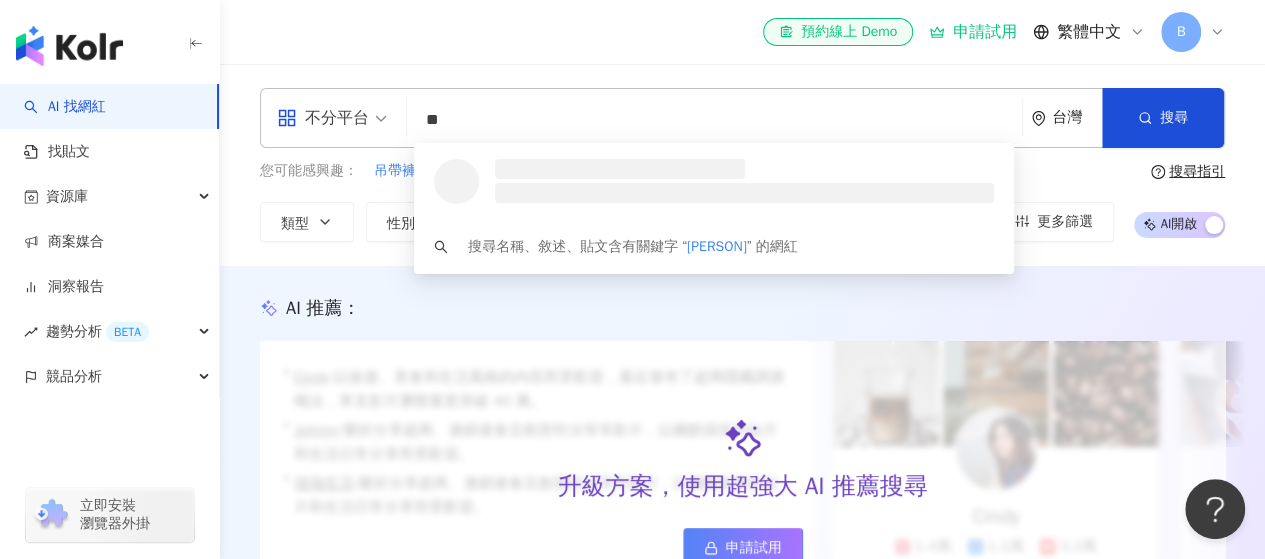 type on "*" 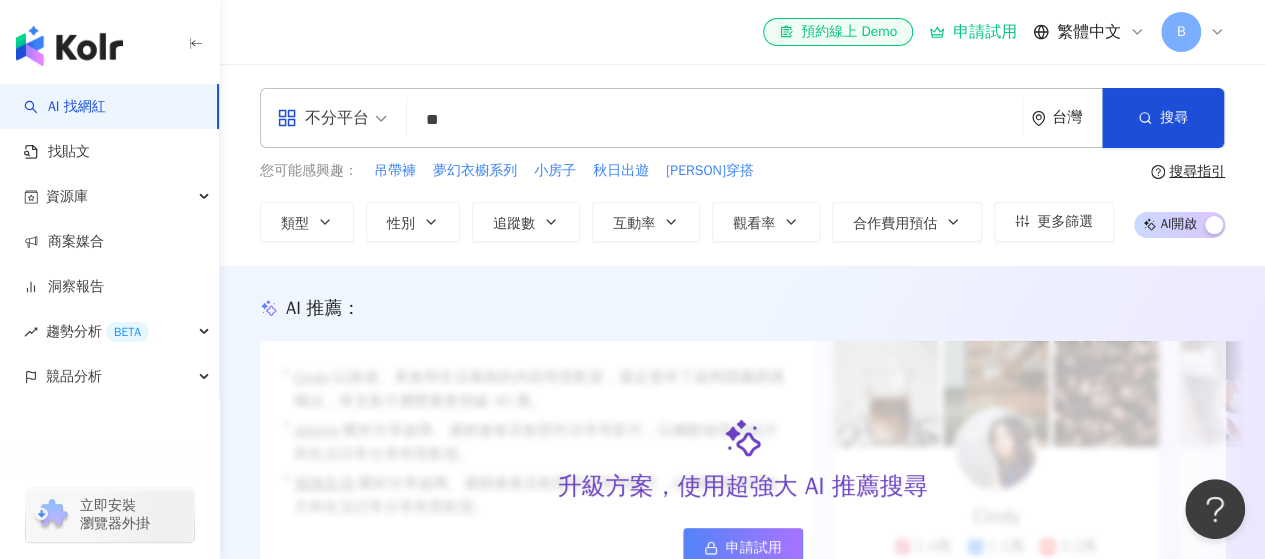 type on "**" 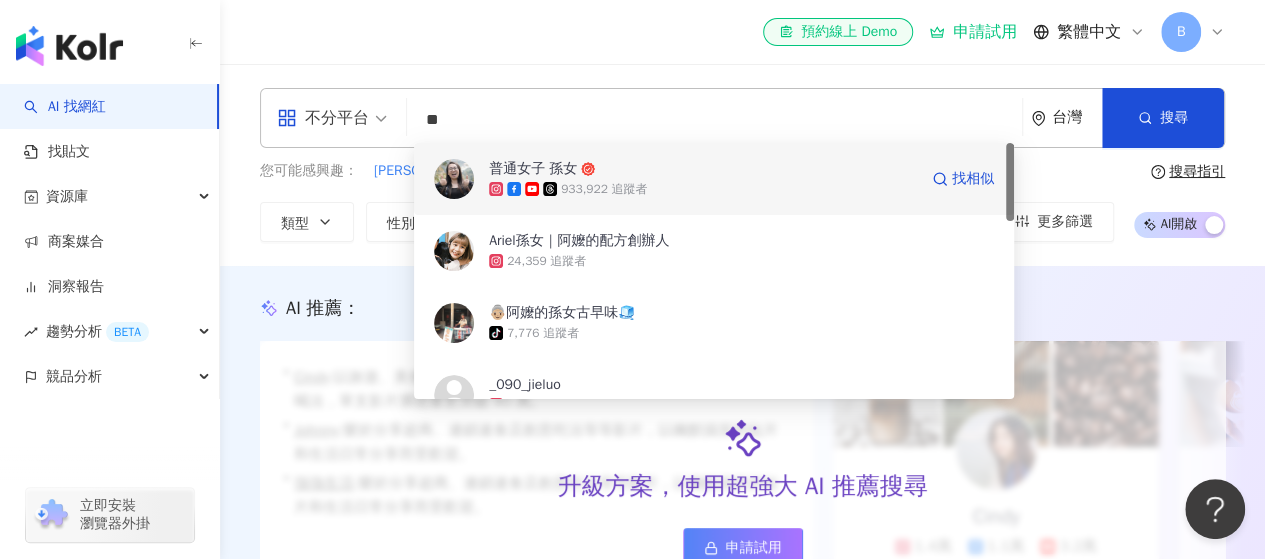 click on "933,922   追蹤者" at bounding box center [604, 189] 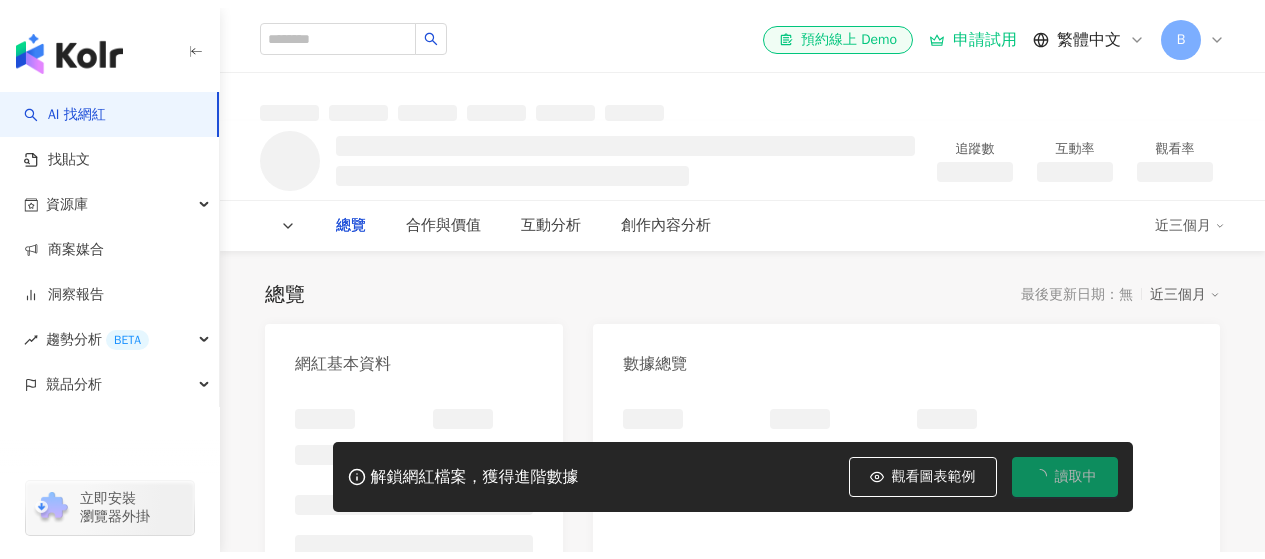 scroll, scrollTop: 0, scrollLeft: 0, axis: both 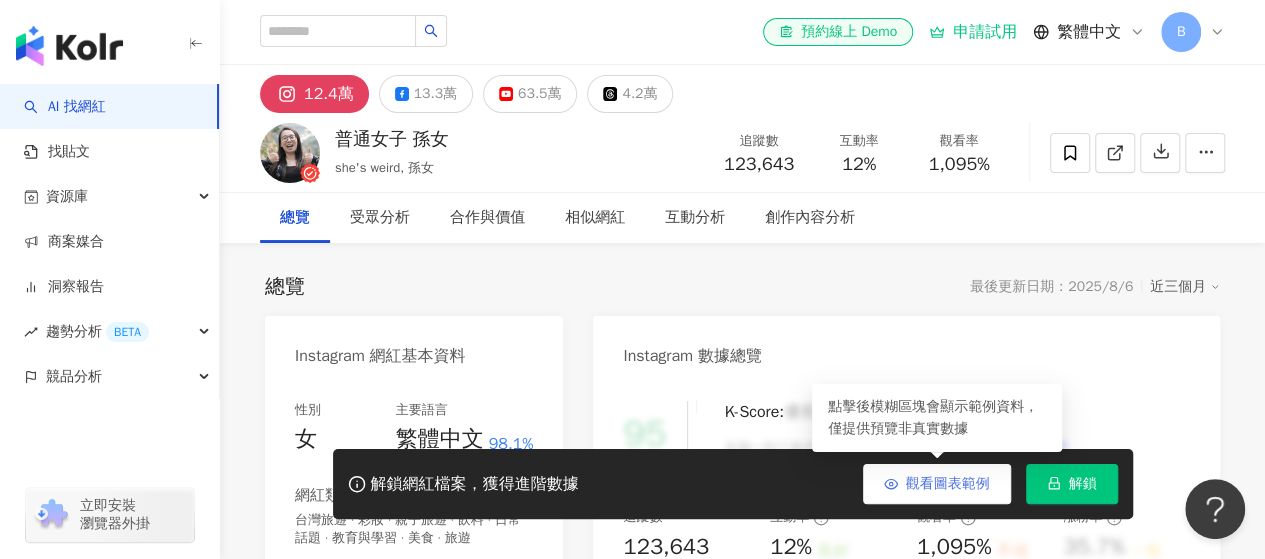 click on "觀看圖表範例" at bounding box center [948, 484] 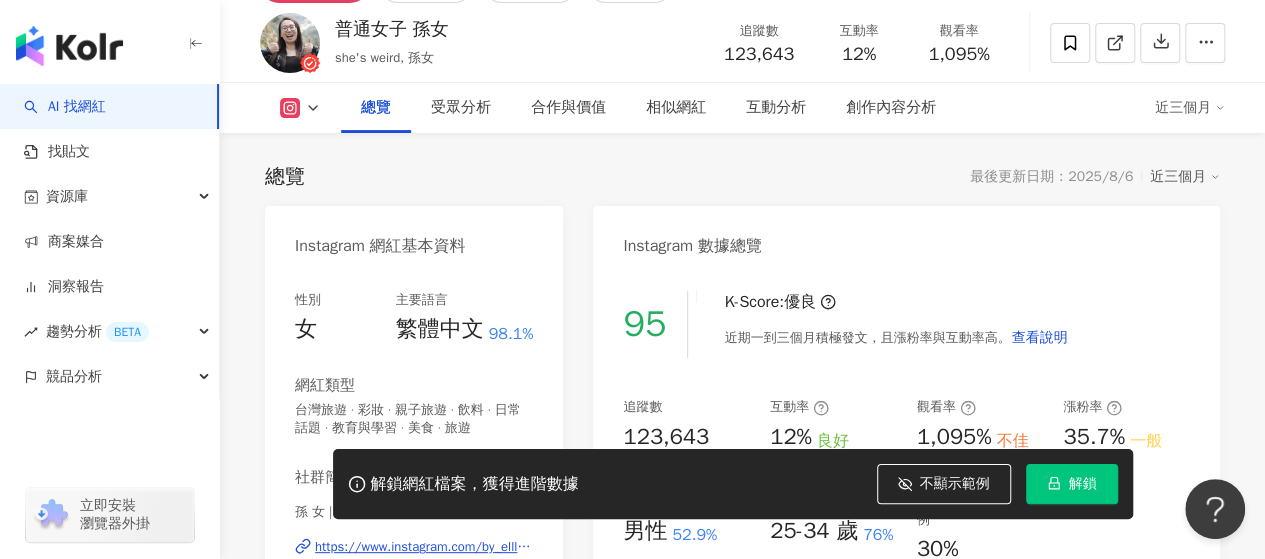 scroll, scrollTop: 200, scrollLeft: 0, axis: vertical 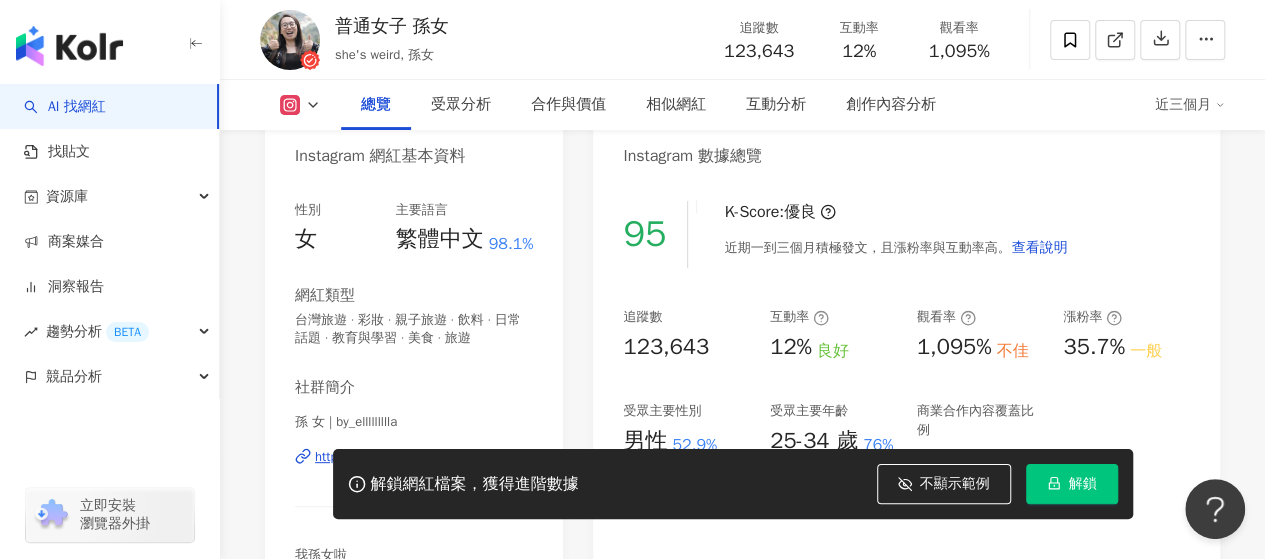 click on "Instagram 網紅基本資料 性別   女 主要語言   繁體中文 98.1% 網紅類型 台灣旅遊 · 彩妝 · 親子旅遊 · 飲料 · 日常話題 · 教育與學習 · 美食 · 旅遊 社群簡介 孫 女 | by_ellllllllla https://www.instagram.com/by_ellllllllla/ 我孫女啦
我最愛做街訪了(?!)
🙈合作邀約｜samoying@gmail.com
🙈普通女子 孫女｜ YouTube⬇️ 看更多 Instagram 數據總覽 95 K-Score :   優良 近期一到三個月積極發文，且漲粉率與互動率高。 查看說明 追蹤數   123,643 互動率   12% 良好 觀看率   1,095% 不佳 漲粉率   35.7% 一般 受眾主要性別   男性 52.9% 受眾主要年齡   25-34 歲 76% 商業合作內容覆蓋比例   30% AI Instagram 成效等級三大指標 互動率 12% 良好 同等級網紅的互動率中位數為  0.19% 觀看率 1,095% 不佳 同等級網紅的觀看率中位數為  35.5% 漲粉率 35.7% 一般 同等級網紅的漲粉率中位數為  0.8% 成效等級 ： 優秀 良好 普通 不佳" at bounding box center [742, 901] 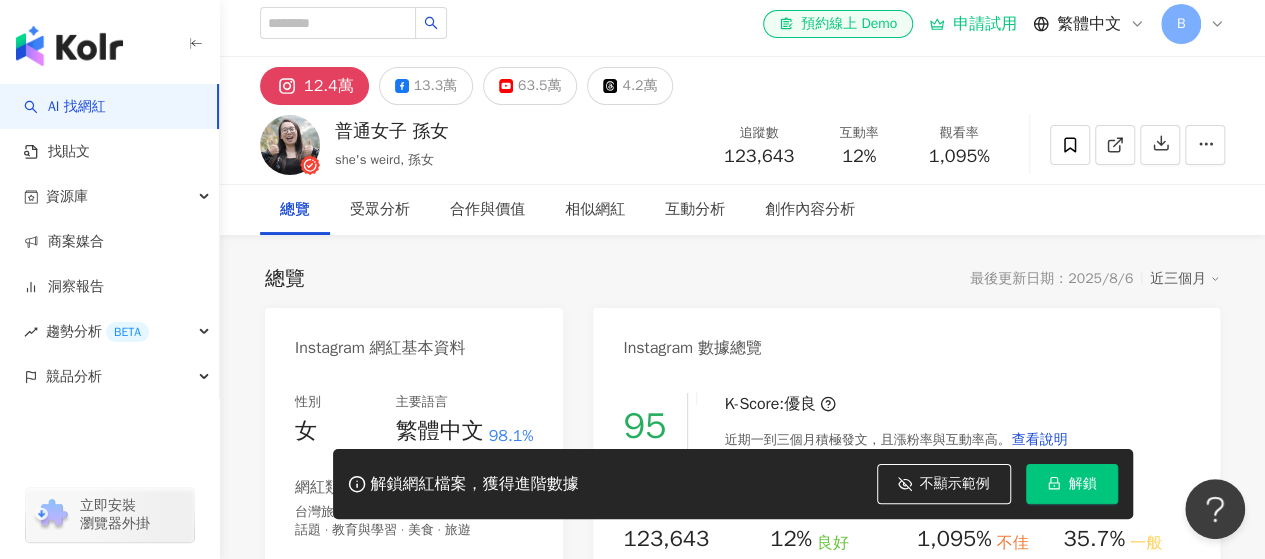 scroll, scrollTop: 0, scrollLeft: 0, axis: both 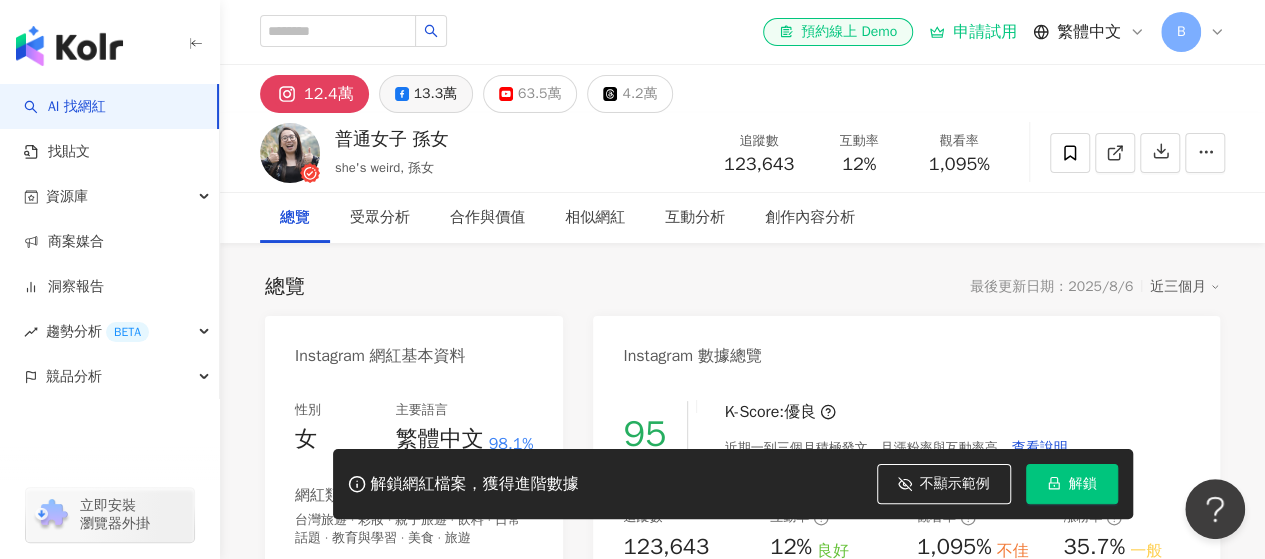 click on "13.3萬" at bounding box center [435, 94] 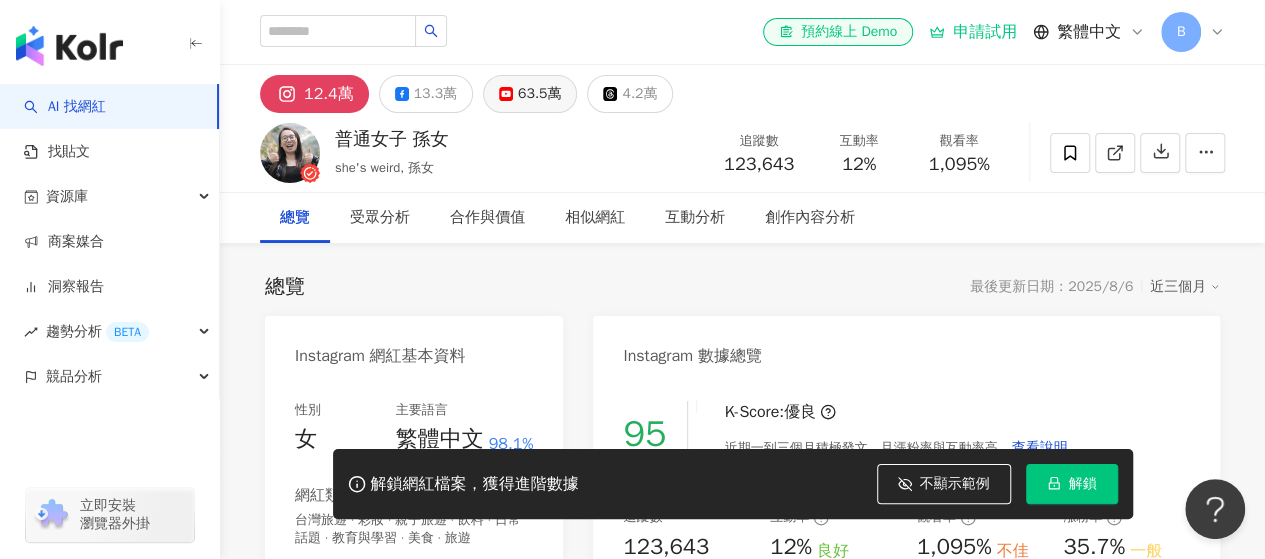 click on "63.5萬" at bounding box center [539, 94] 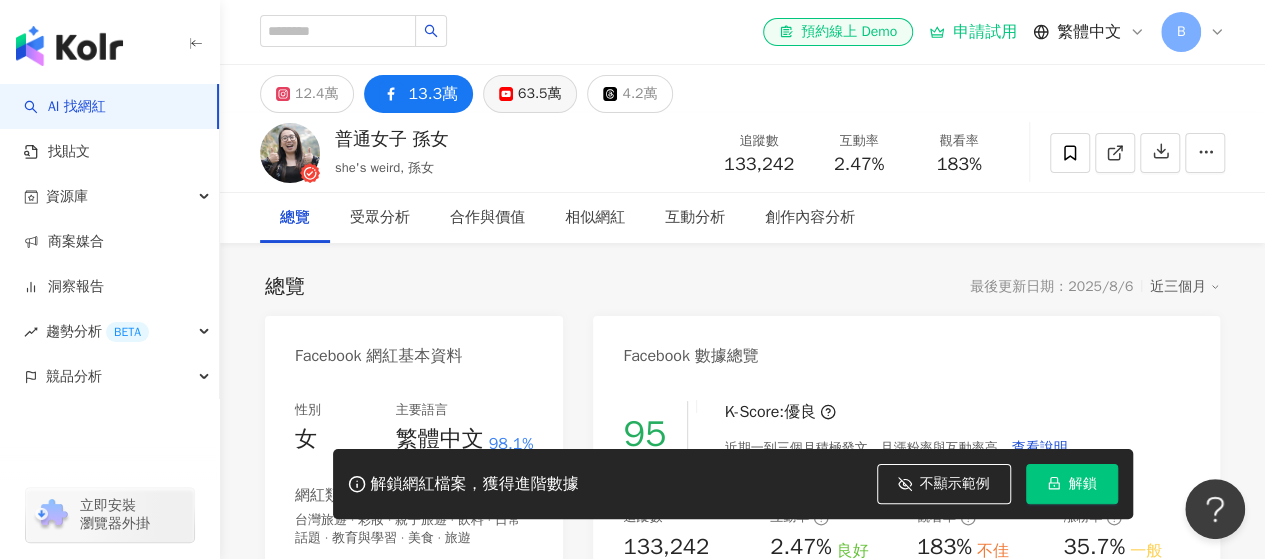 click on "63.5萬" at bounding box center [539, 94] 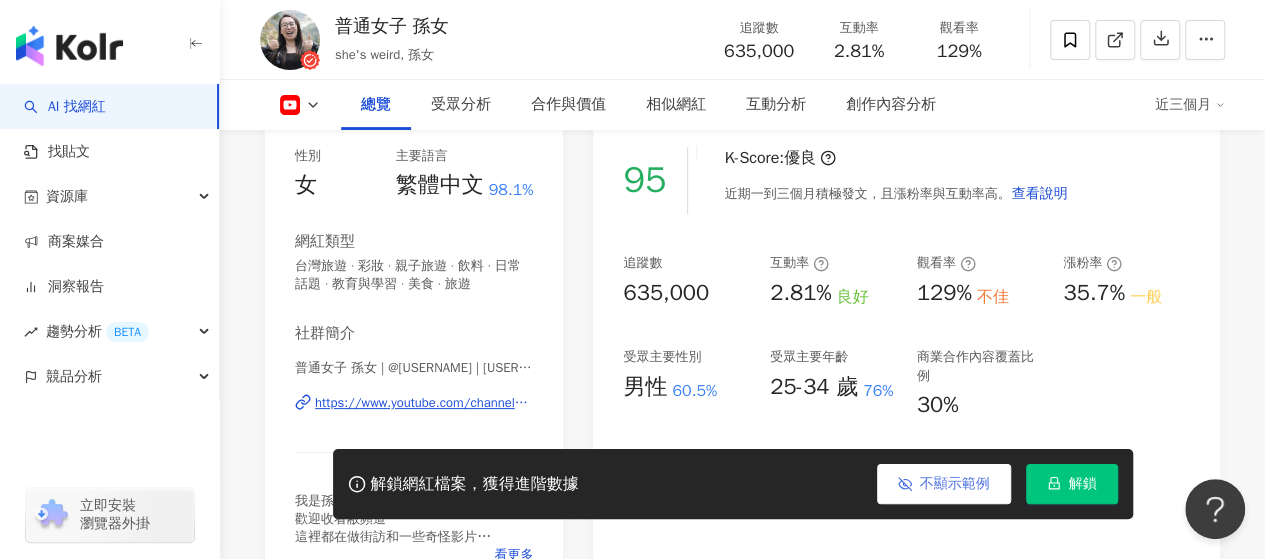 scroll, scrollTop: 300, scrollLeft: 0, axis: vertical 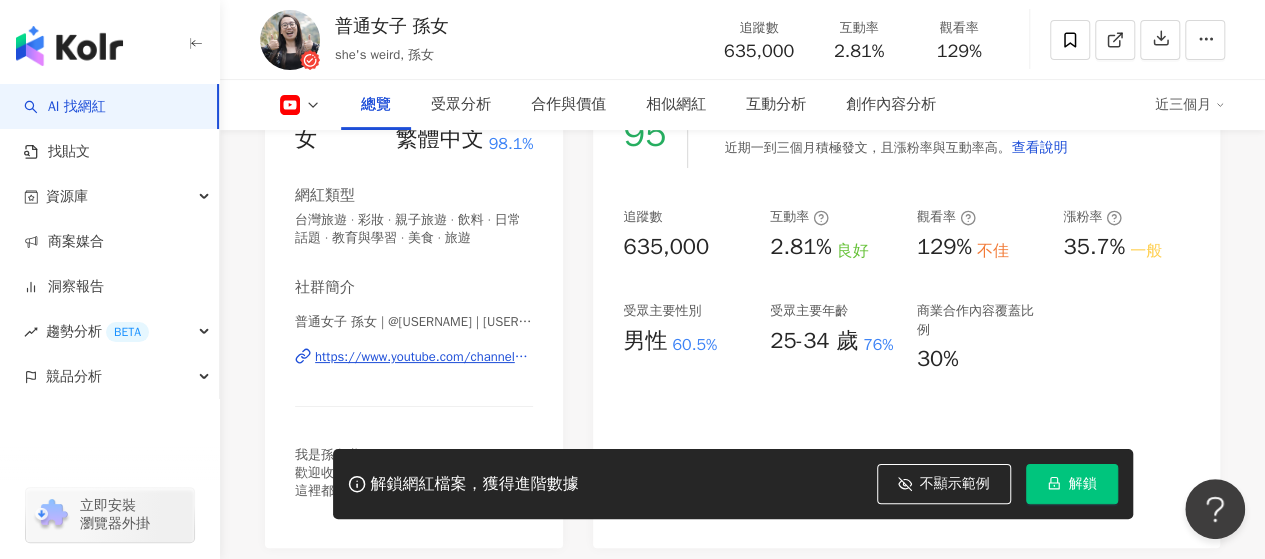 click on "YouTube 網紅基本資料 性別   女 主要語言   繁體中文 98.1% 網紅類型 台灣旅遊 · 彩妝 · 親子旅遊 · 飲料 · 日常話題 · 教育與學習 · 美食 · 旅遊 社群簡介 普通女子 孫女 | @by_ellllllllla | UCEbGJMxfB-qMRTdIjUXhw4w https://www.youtube.com/channel/UCEbGJMxfB-qMRTdIjUXhw4w 我是孫女啦
歡迎收看敝頻道
這裡都在做街訪和一些奇怪影片
有點像街訪但又不是街訪的街訪
總之這裡是我的頻道
看更多 YouTube 數據總覽 95 K-Score :   優良 近期一到三個月積極發文，且漲粉率與互動率高。 查看說明 追蹤數   635,000 互動率   2.81% 良好 觀看率   129% 不佳 漲粉率   35.7% 一般 受眾主要性別   男性 60.5% 受眾主要年齡   25-34 歲 76% 商業合作內容覆蓋比例   30% AI YouTube 成效等級三大指標 互動率 2.81% 良好 同等級網紅的互動率中位數為  0.19% 觀看率 129% 不佳 同等級網紅的觀看率中位數為  35.5% 漲粉率 35.7% 一般 0.8% ：" at bounding box center [742, 810] 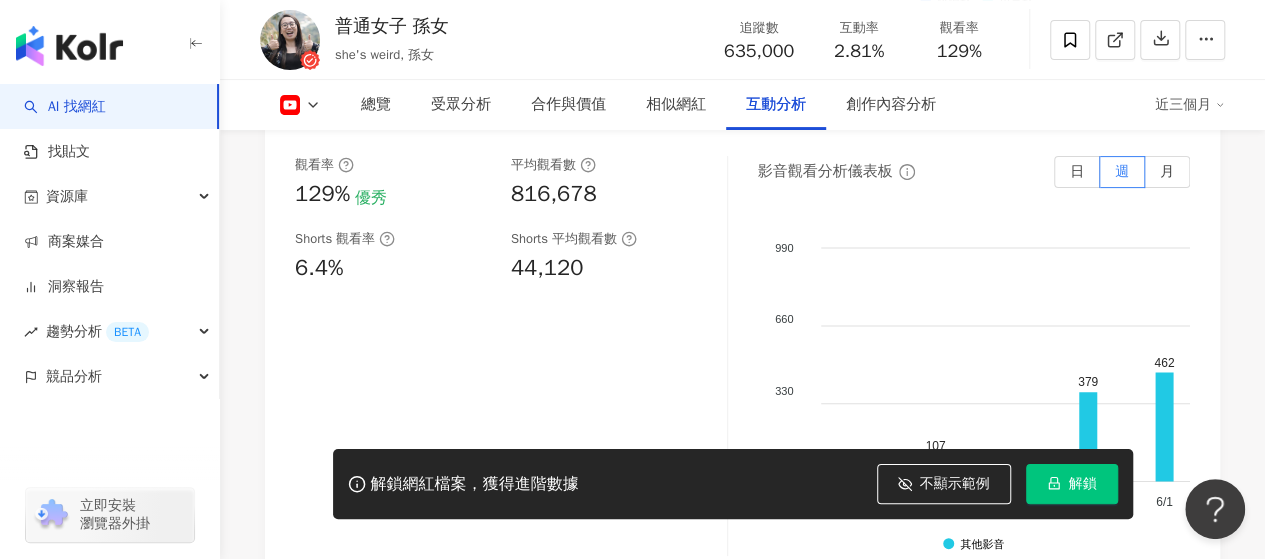 scroll, scrollTop: 4000, scrollLeft: 0, axis: vertical 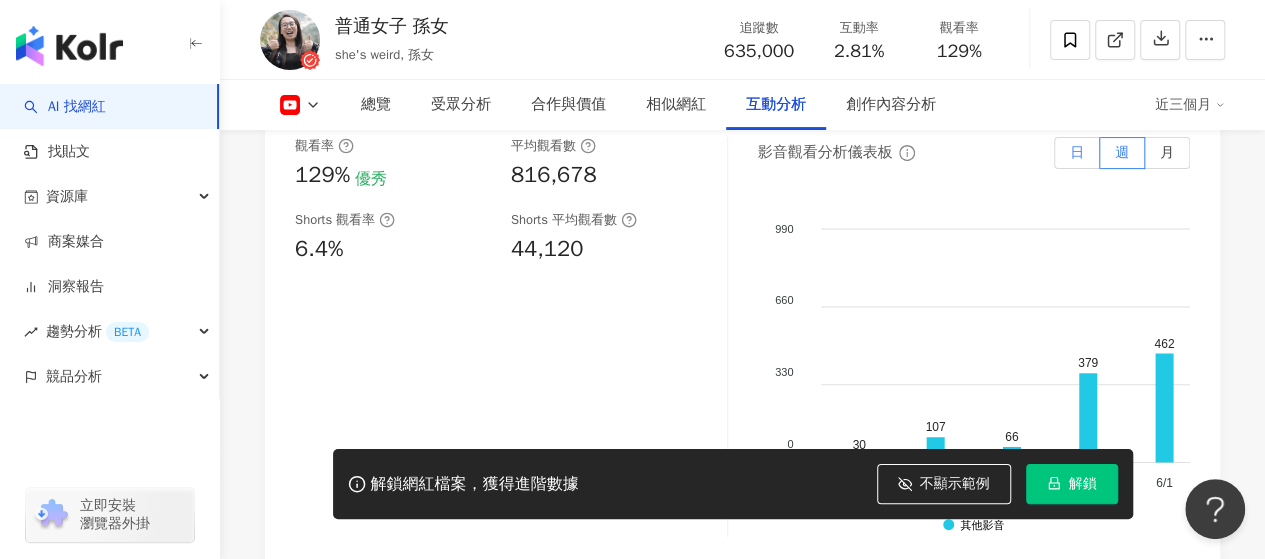 click on "日" at bounding box center [1077, 153] 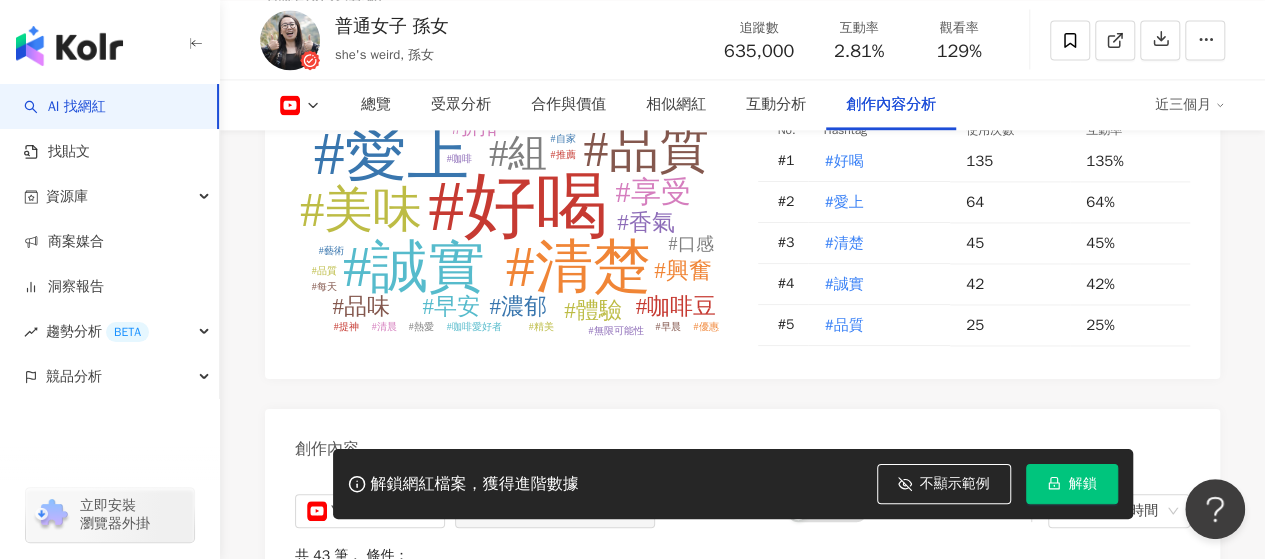 scroll, scrollTop: 5200, scrollLeft: 0, axis: vertical 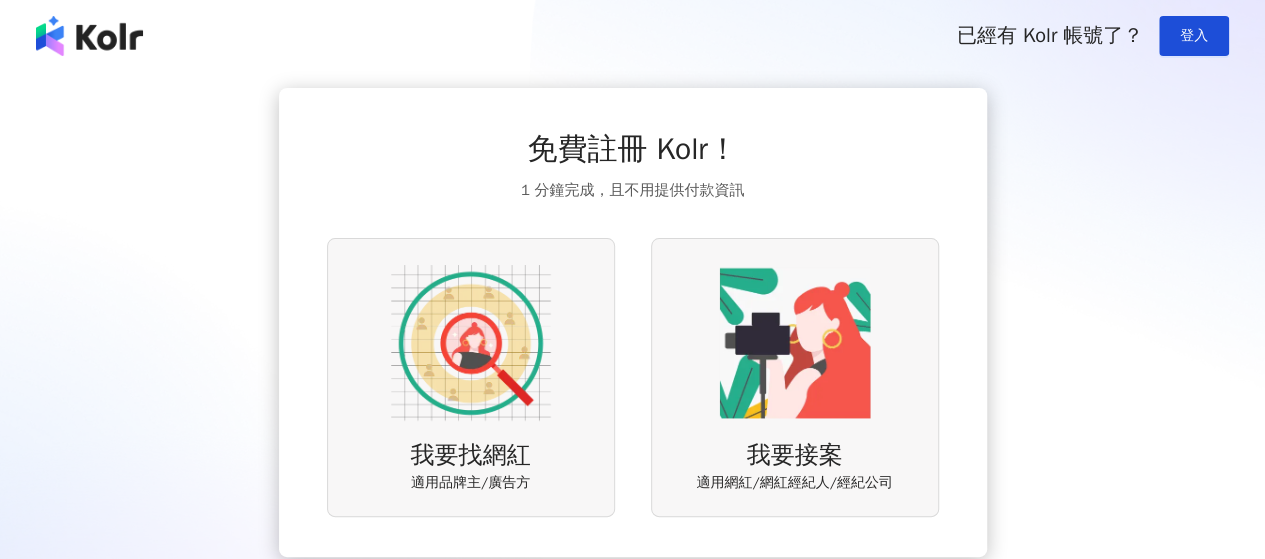 click at bounding box center (471, 343) 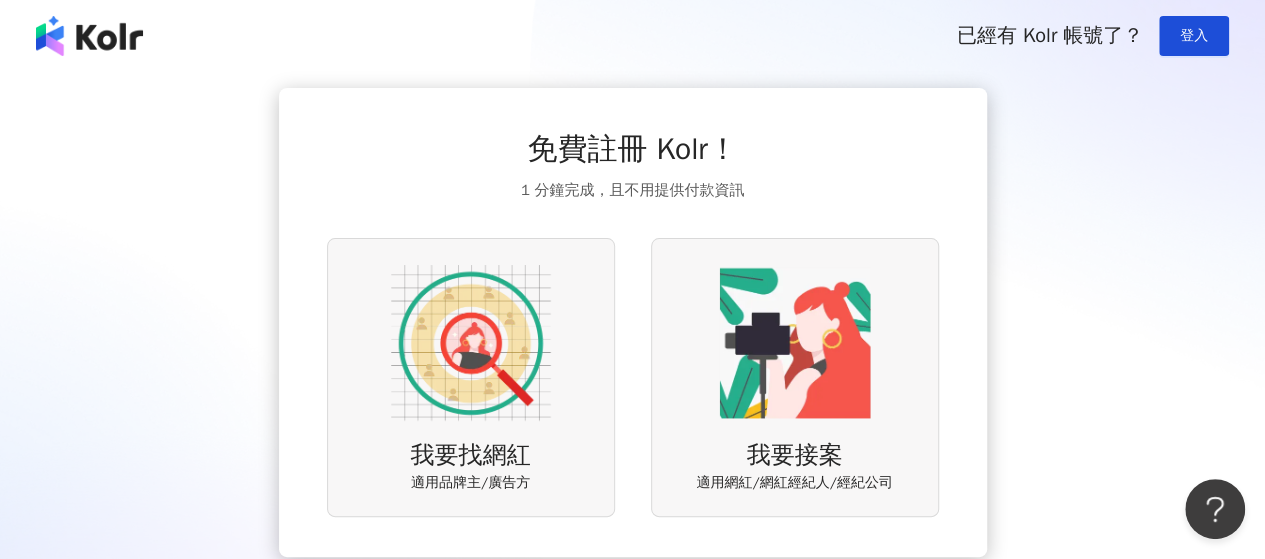scroll, scrollTop: 0, scrollLeft: 0, axis: both 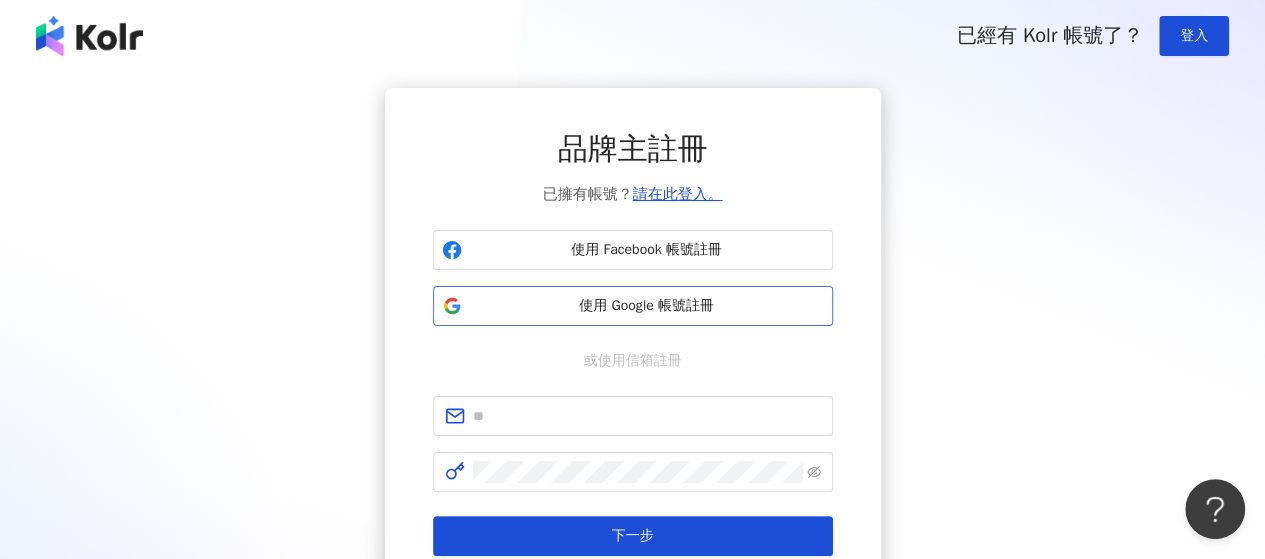 click on "使用 Google 帳號註冊" at bounding box center [647, 306] 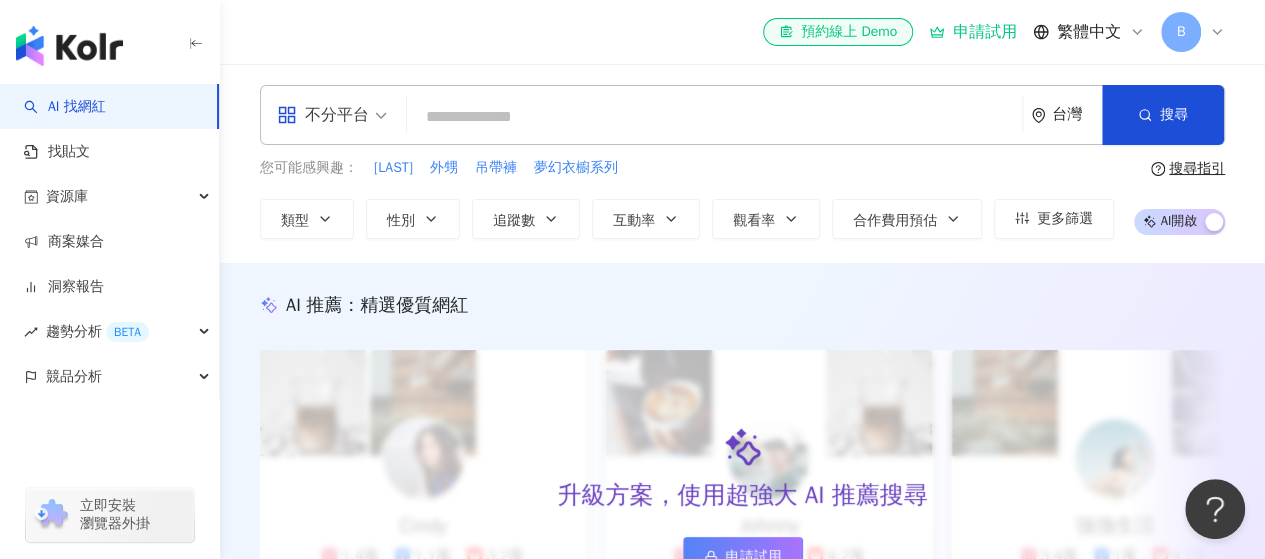 scroll, scrollTop: 0, scrollLeft: 0, axis: both 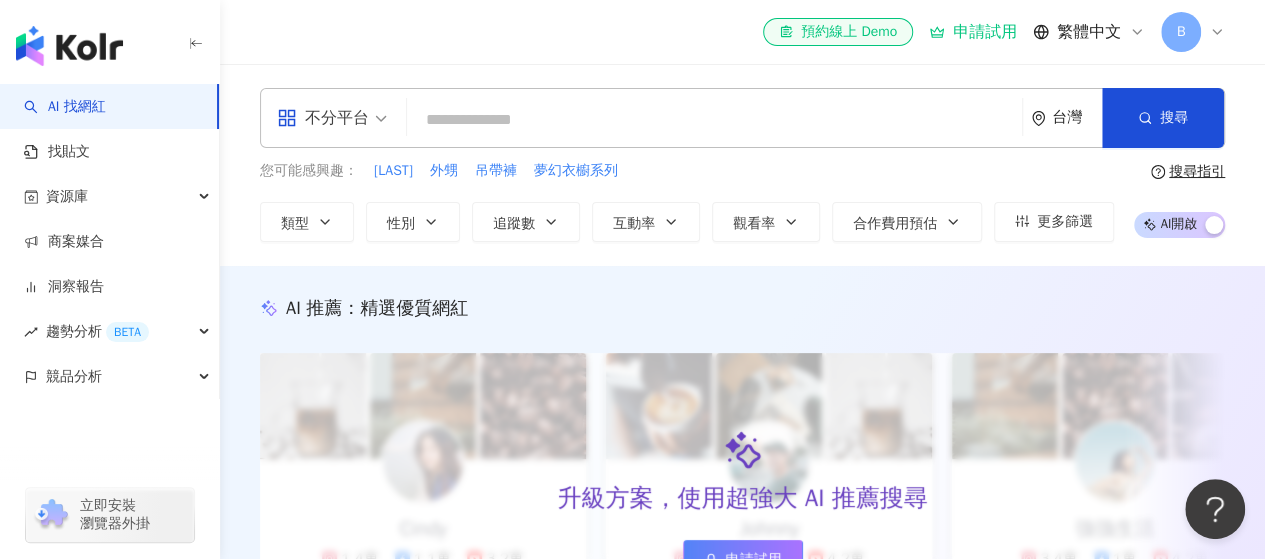 click at bounding box center [714, 120] 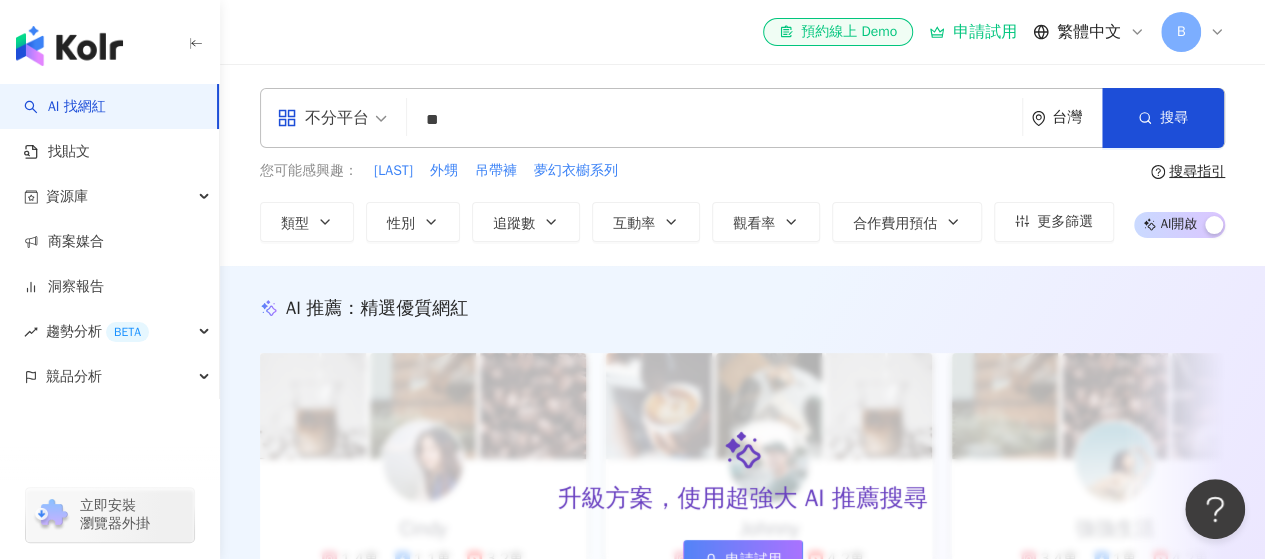 type on "**" 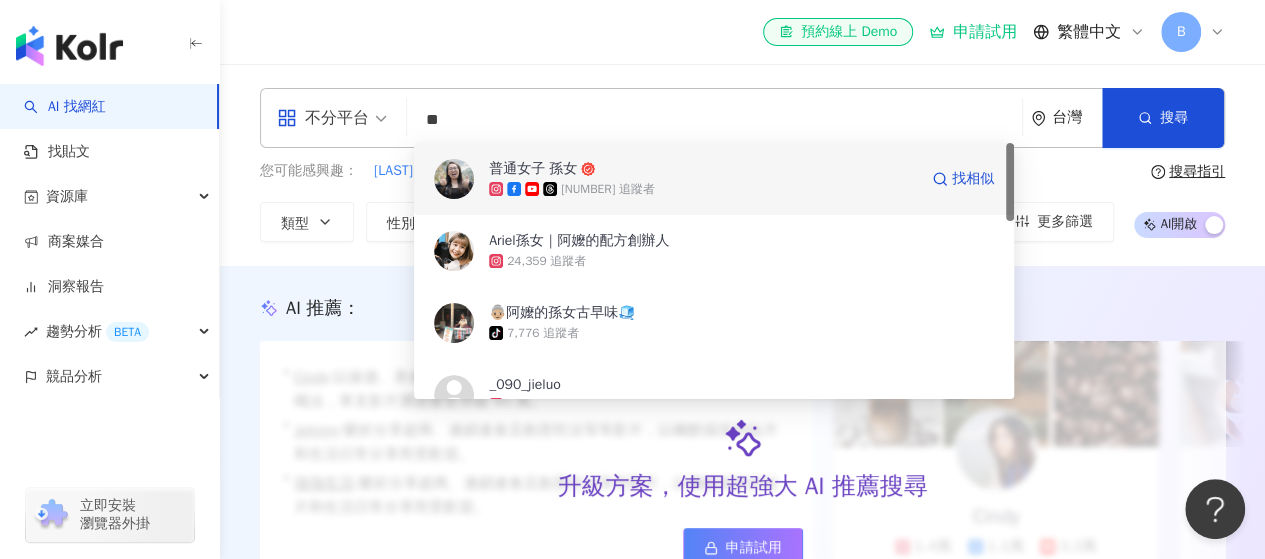 click on "933,922   追蹤者" at bounding box center (703, 189) 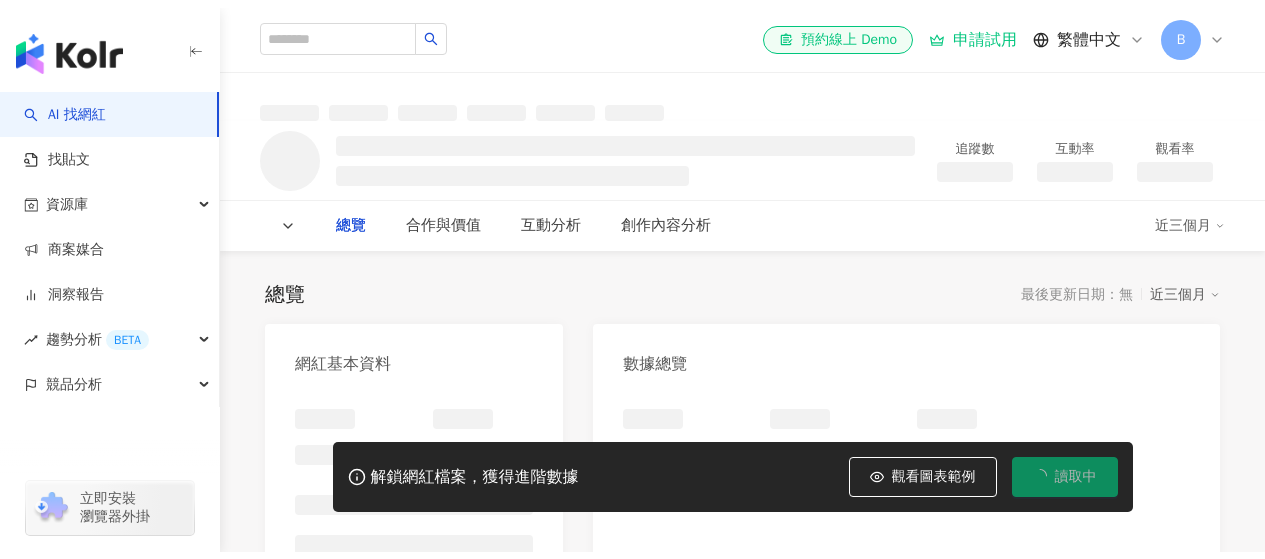 scroll, scrollTop: 0, scrollLeft: 0, axis: both 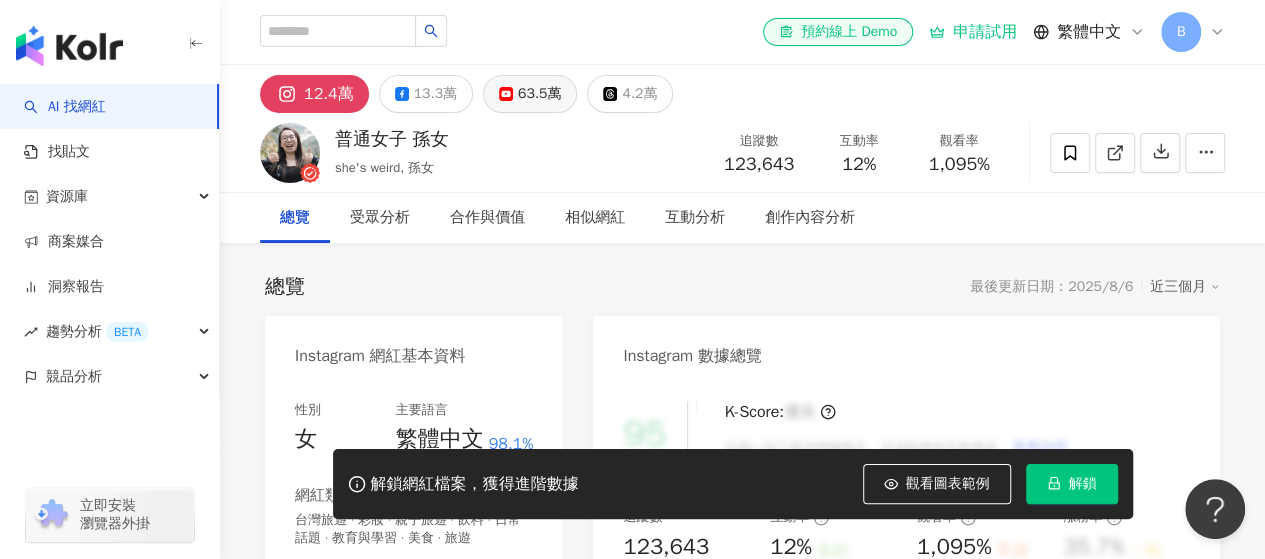click on "63.5萬" at bounding box center [539, 94] 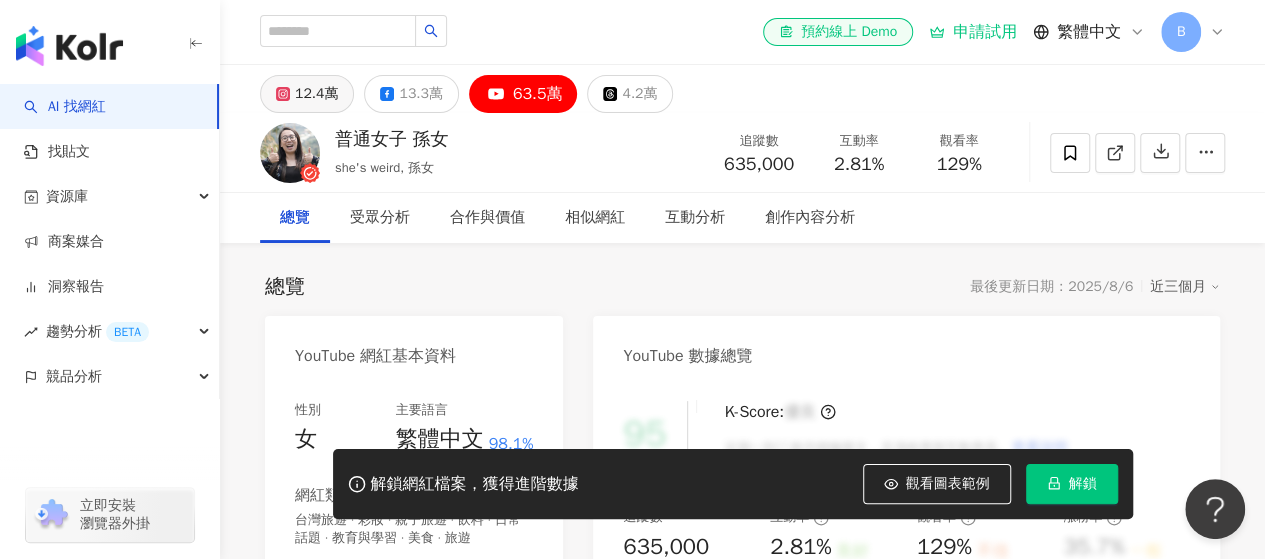 click on "12.4萬" at bounding box center (316, 94) 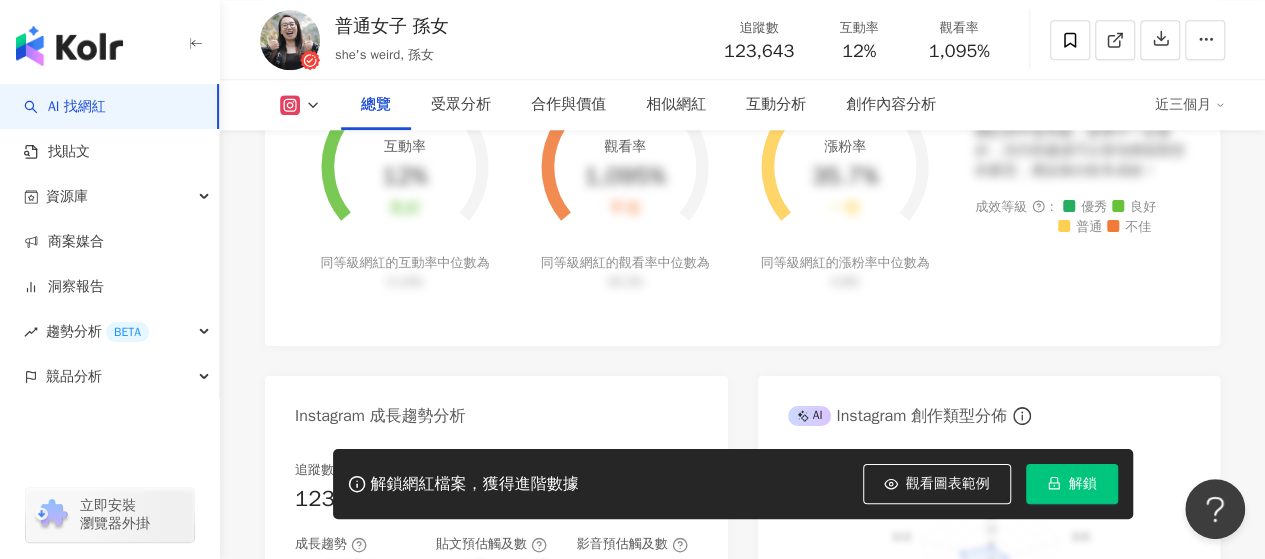 scroll, scrollTop: 900, scrollLeft: 0, axis: vertical 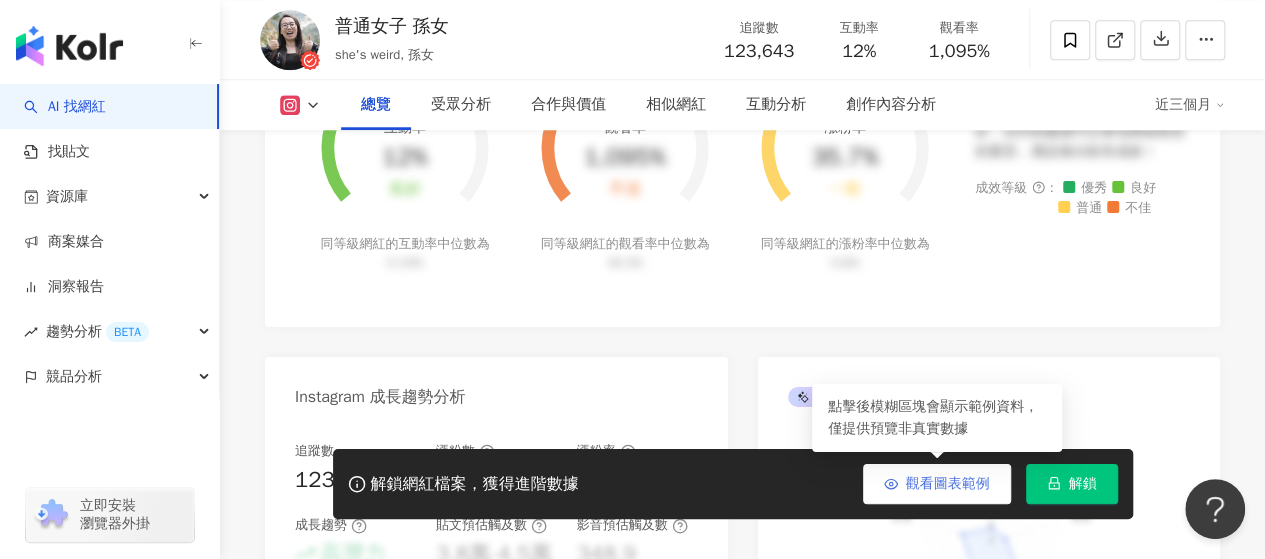 click on "觀看圖表範例" at bounding box center (948, 484) 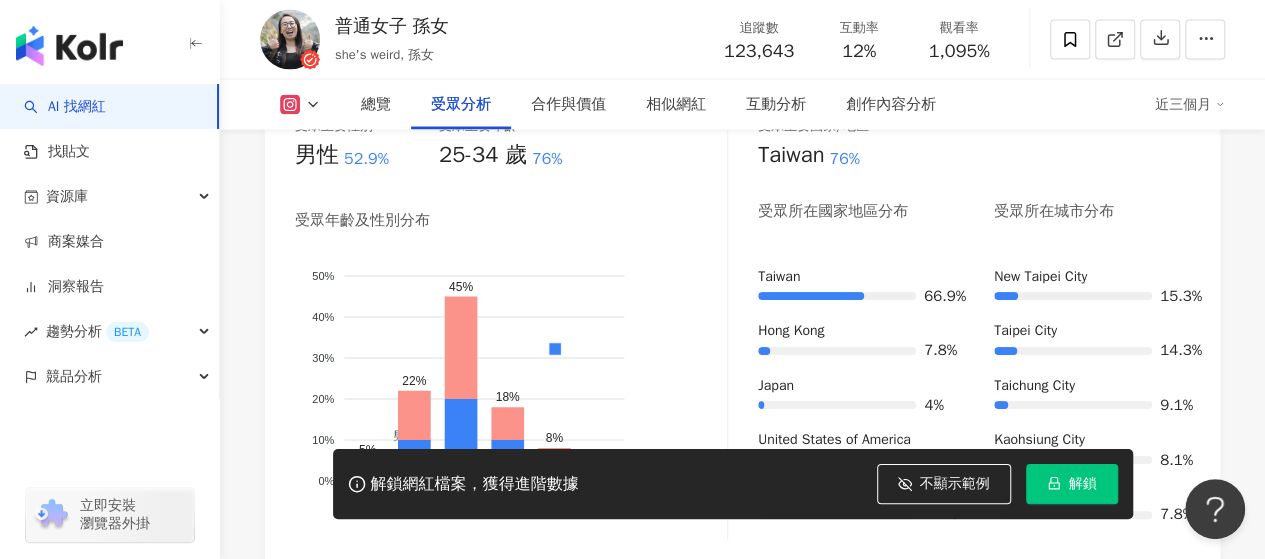 scroll, scrollTop: 1800, scrollLeft: 0, axis: vertical 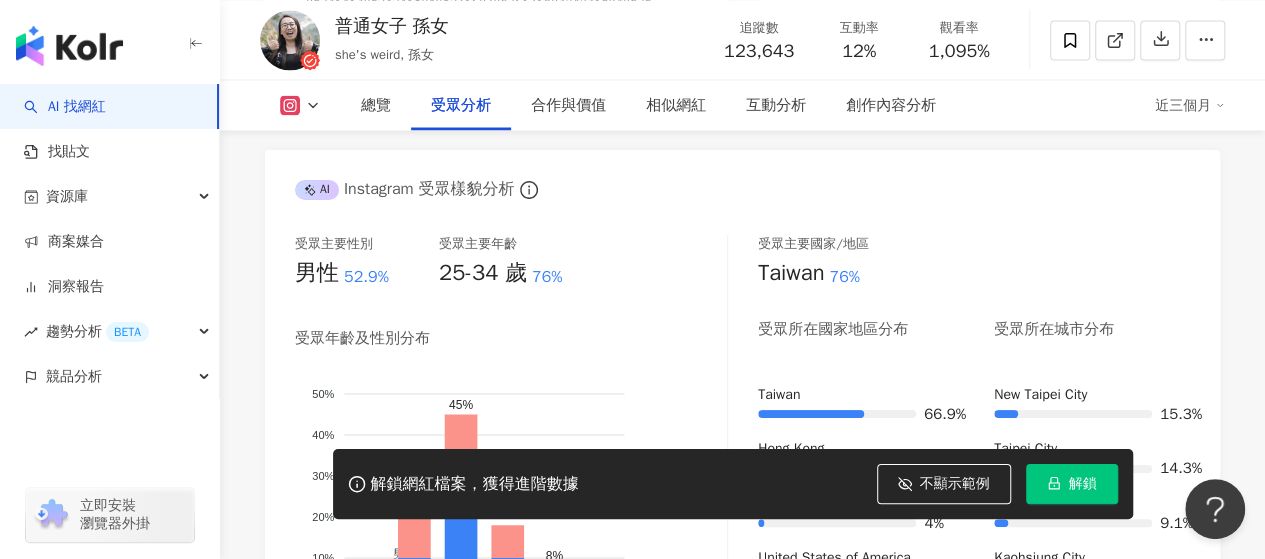 click 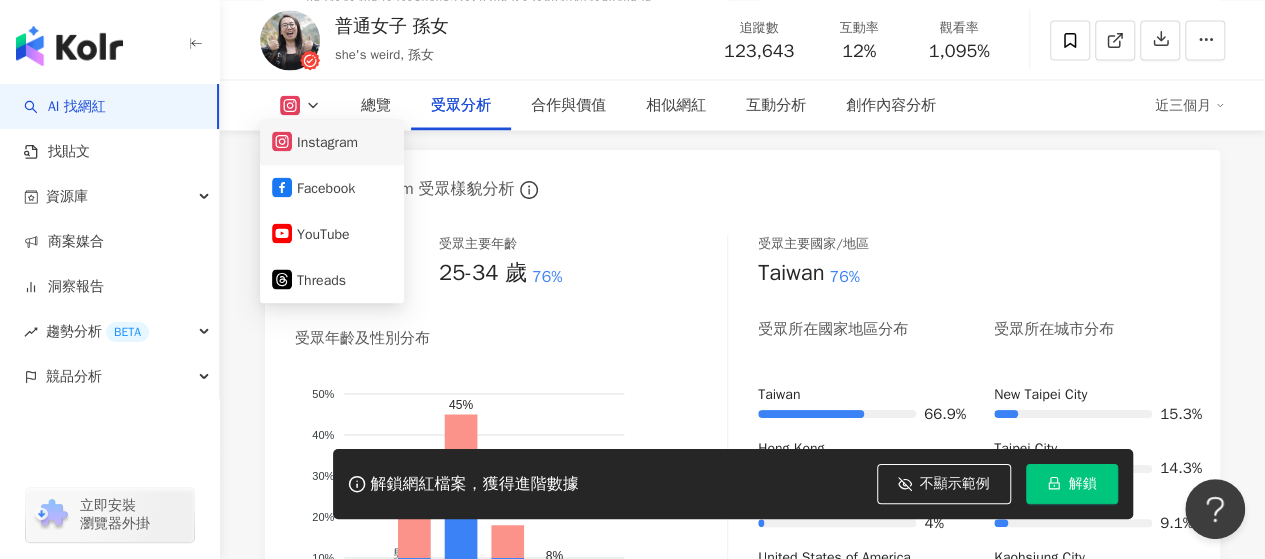 click on "Instagram" at bounding box center [332, 142] 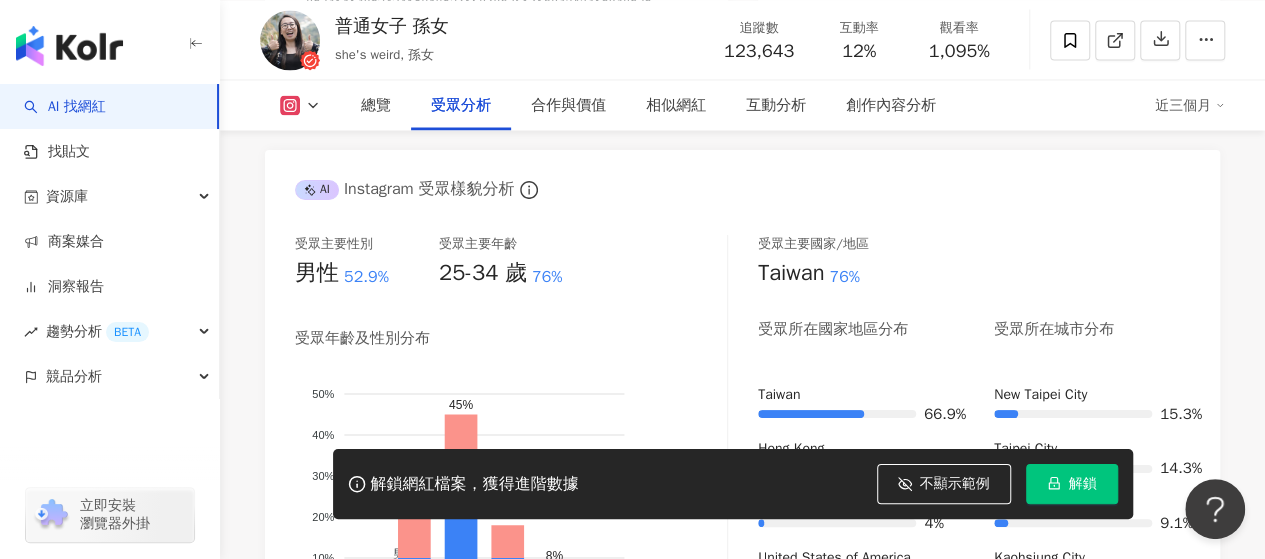 click 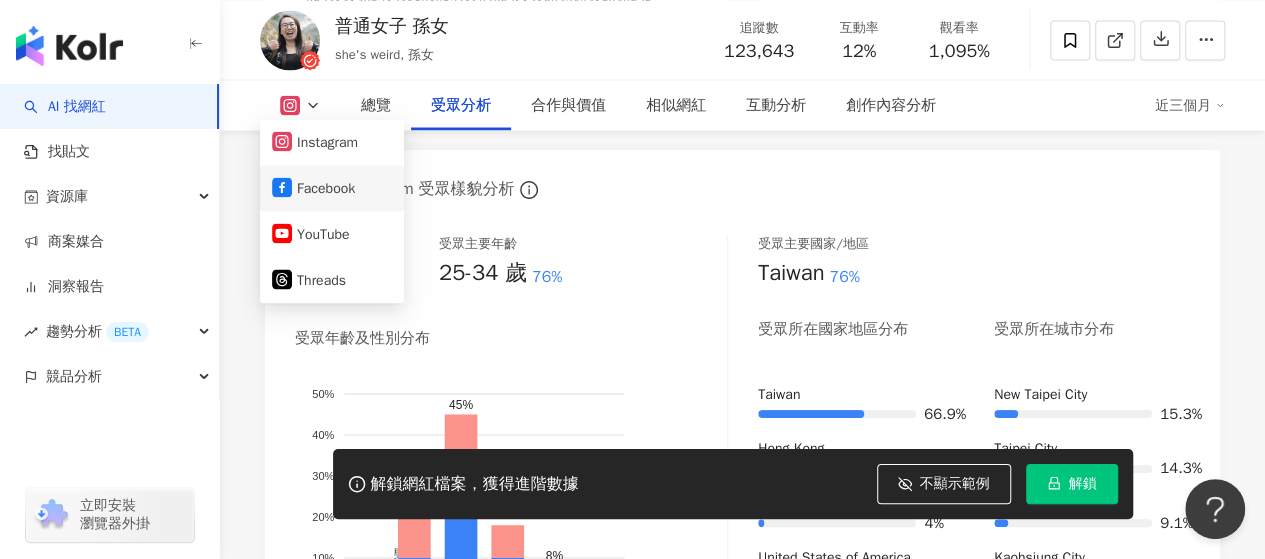 click on "Facebook" at bounding box center [332, 188] 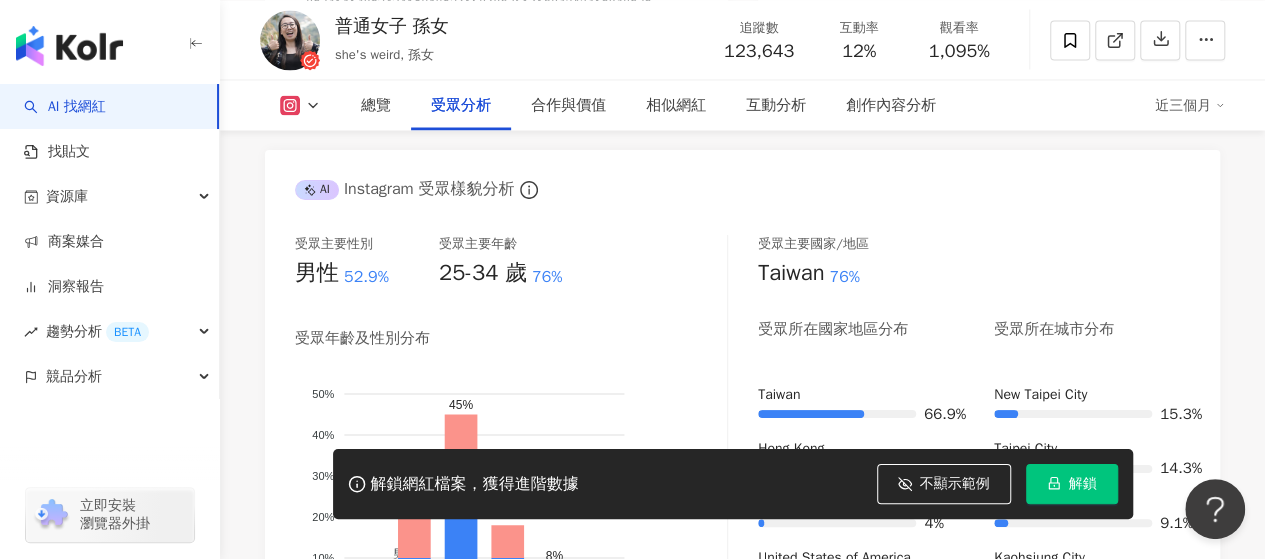 click 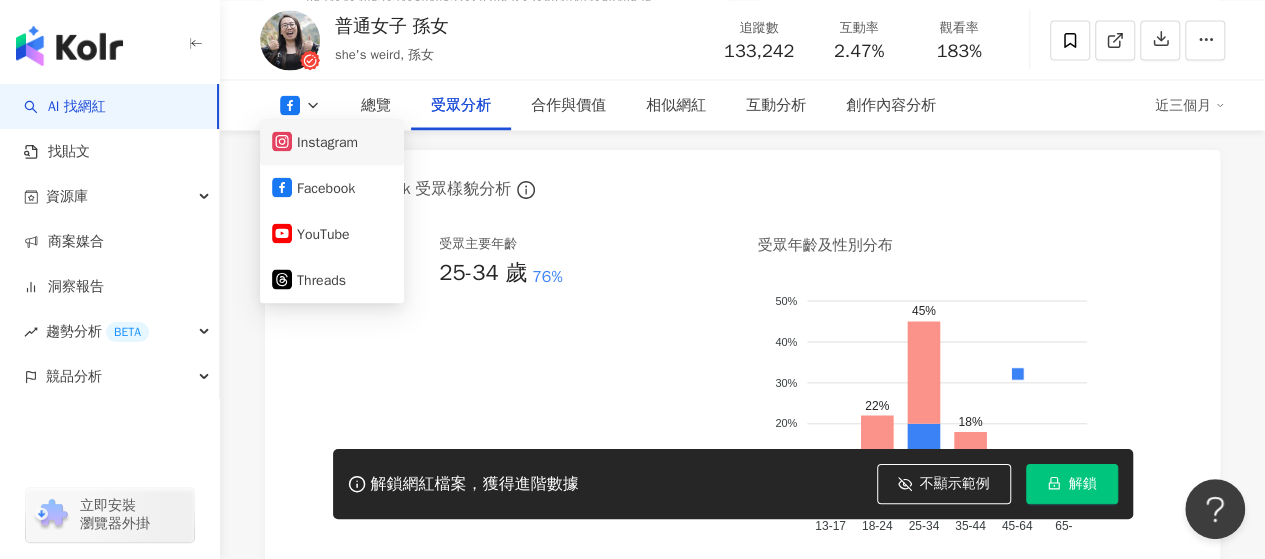 click on "Instagram" at bounding box center [332, 142] 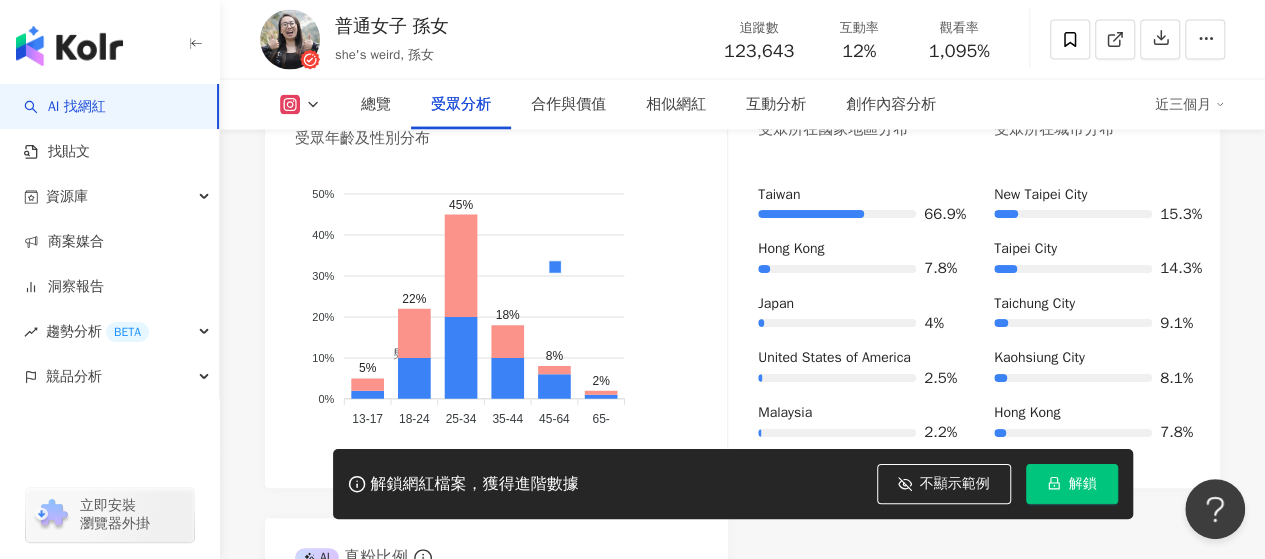 scroll, scrollTop: 1800, scrollLeft: 0, axis: vertical 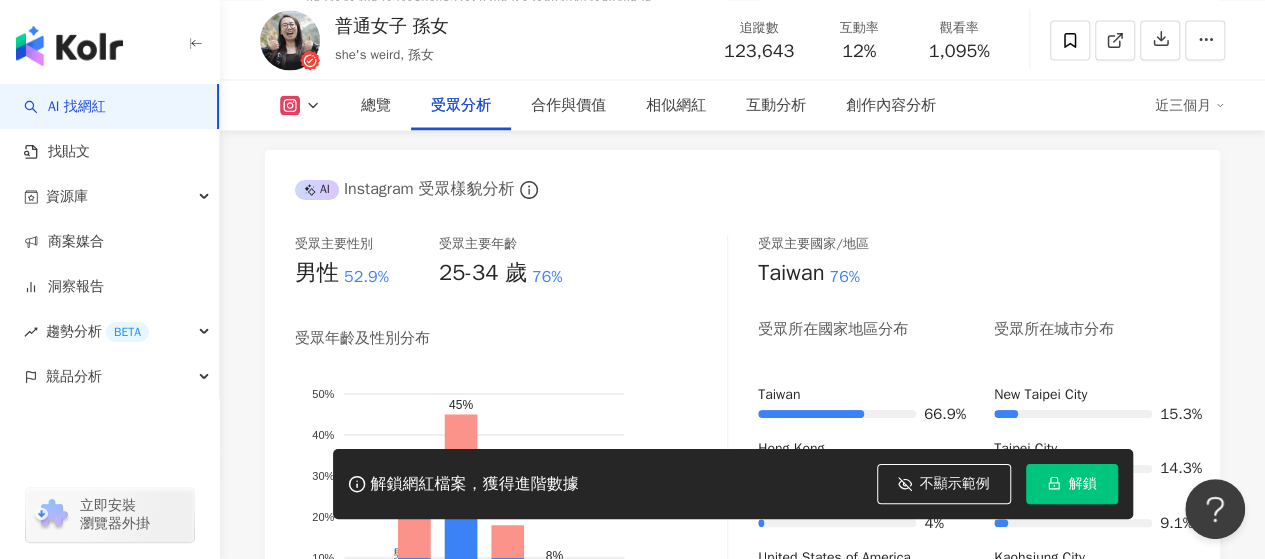 click 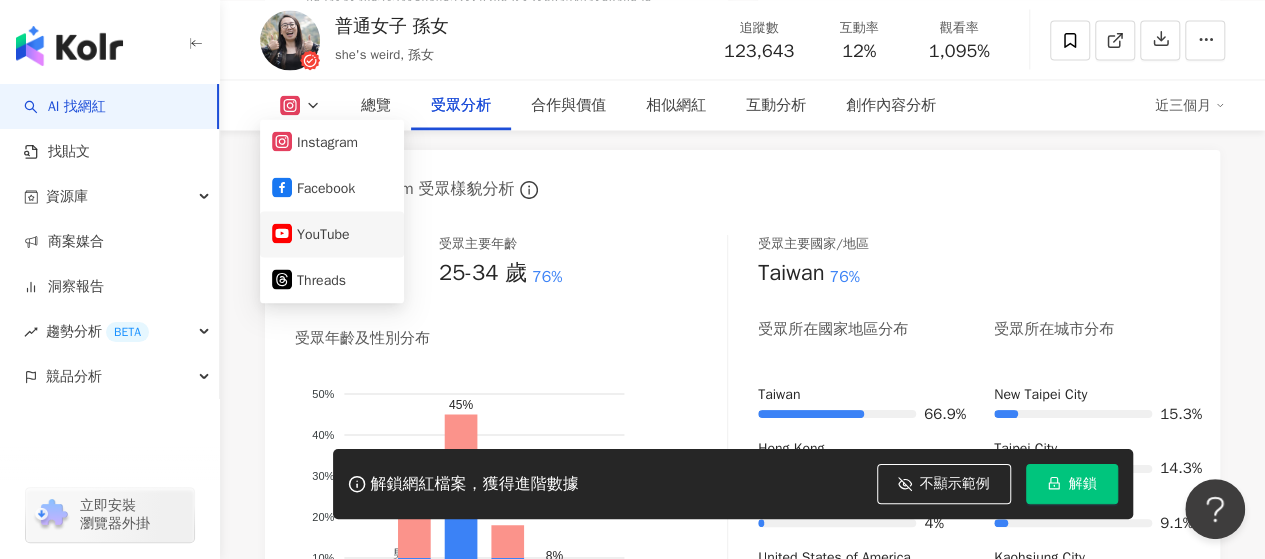 click on "YouTube" at bounding box center (332, 234) 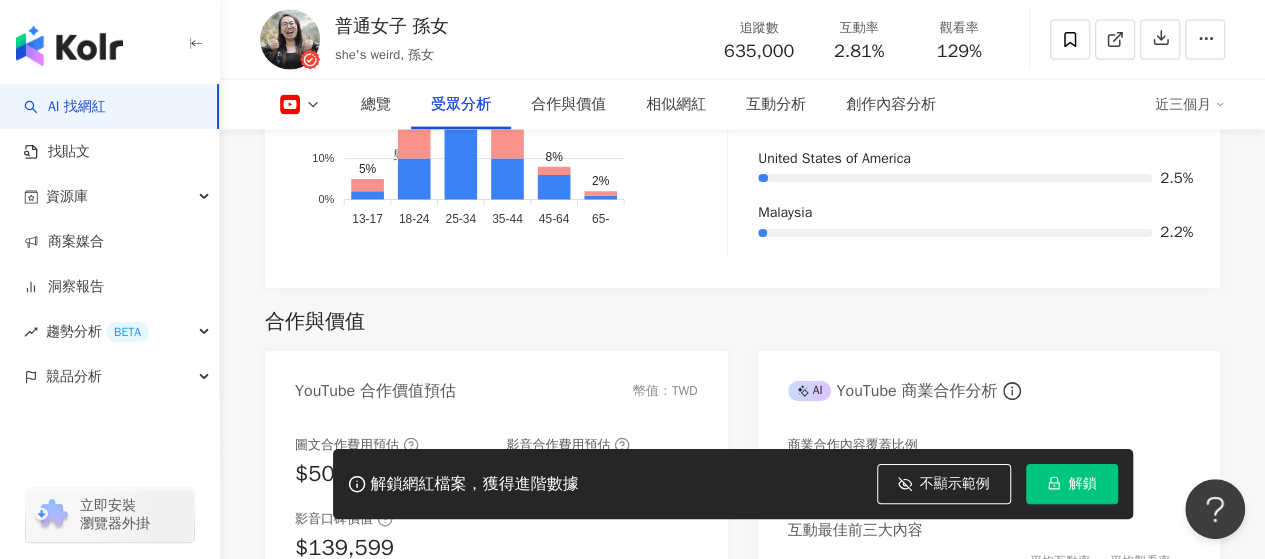 scroll, scrollTop: 2118, scrollLeft: 0, axis: vertical 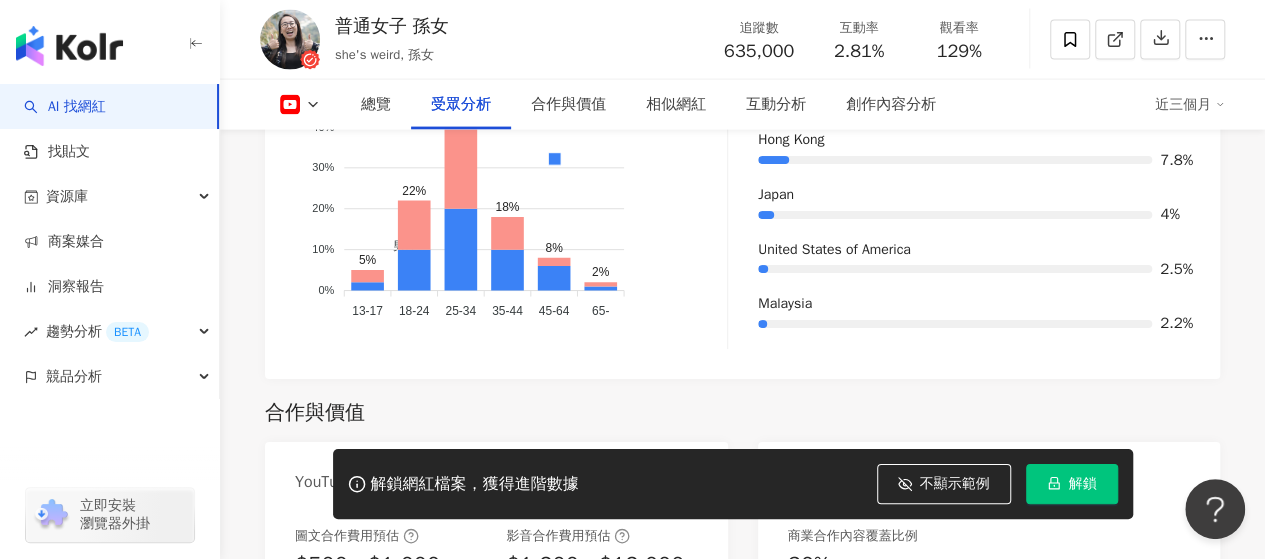 click 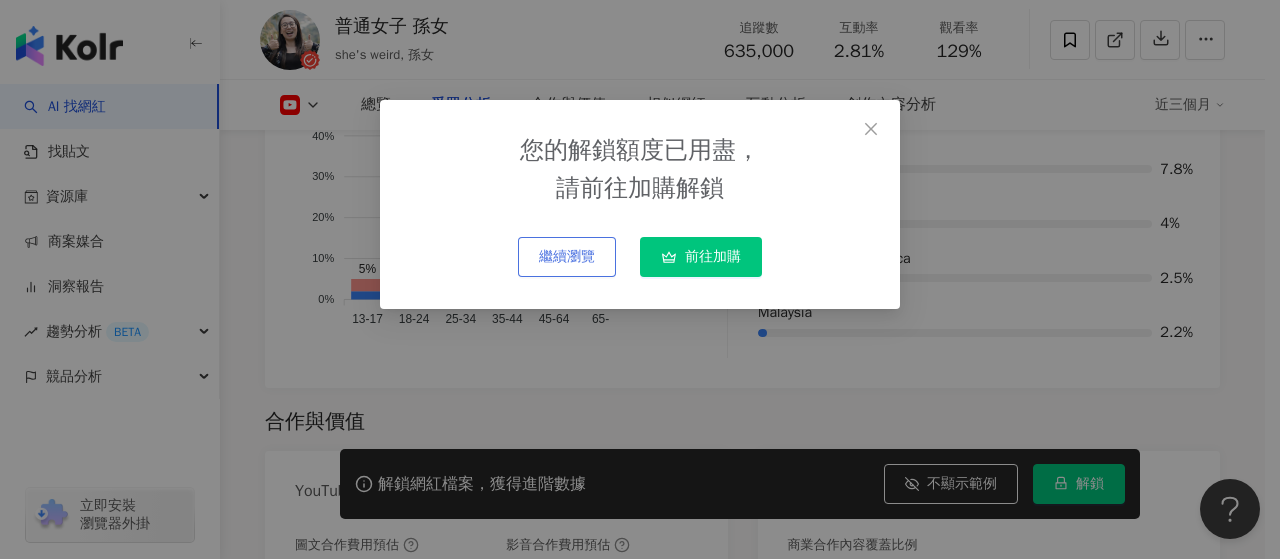 click on "繼續瀏覽" at bounding box center (567, 257) 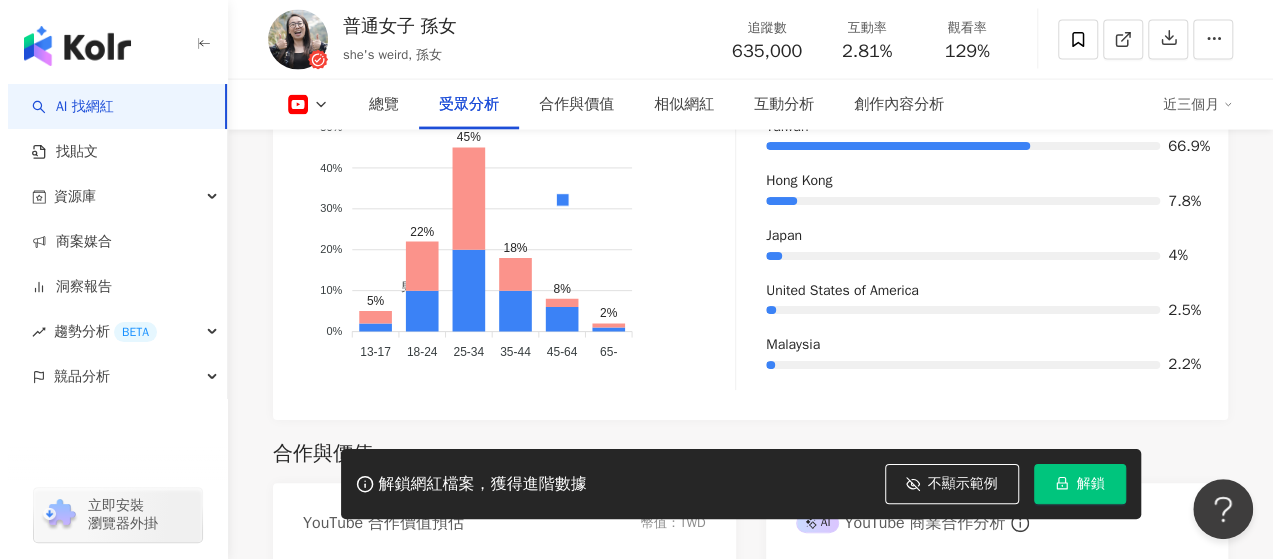 scroll, scrollTop: 2118, scrollLeft: 0, axis: vertical 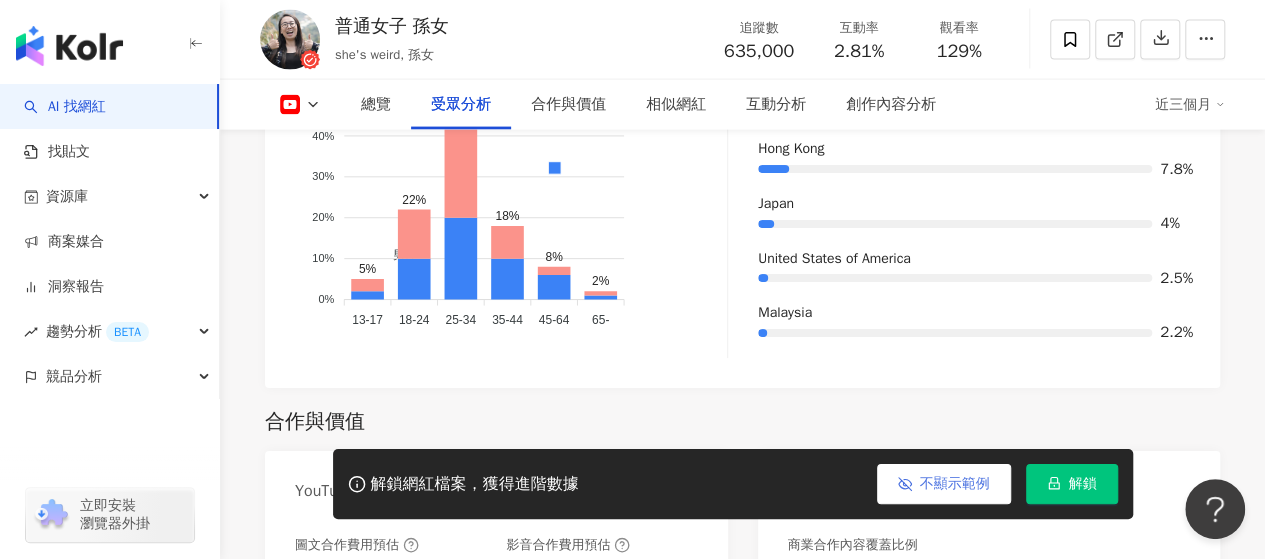 click on "不顯示範例" at bounding box center (955, 484) 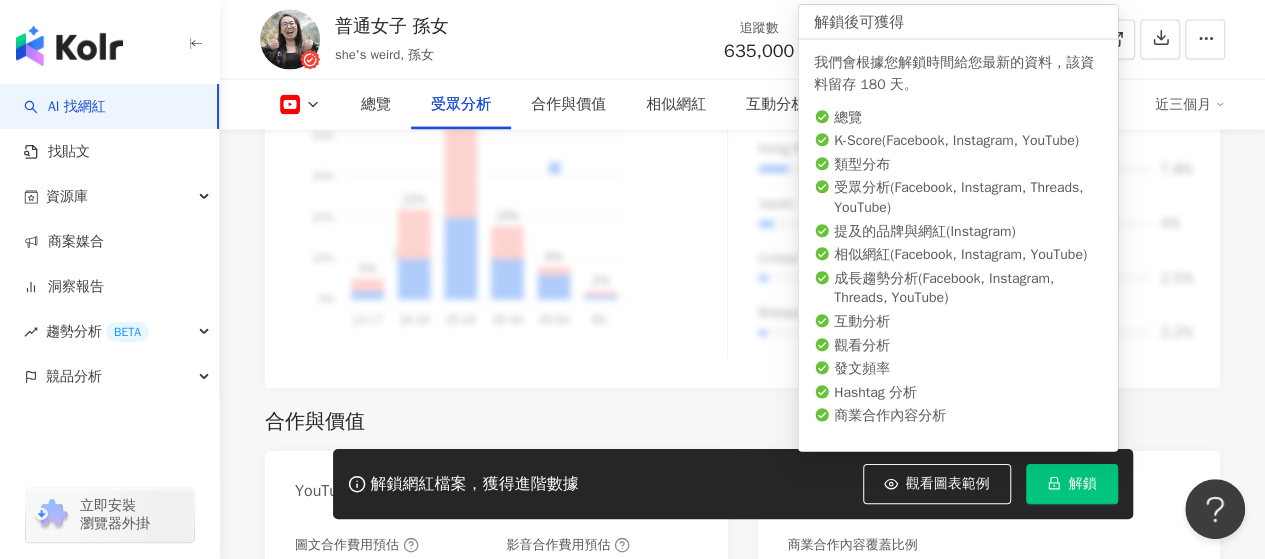 click on "解鎖" at bounding box center [1083, 484] 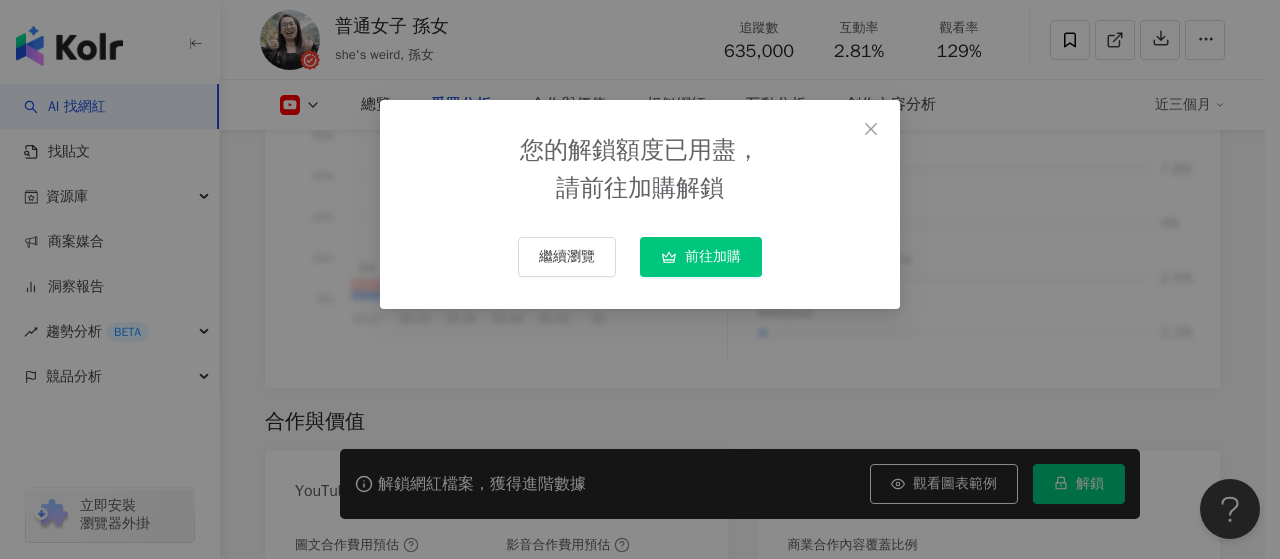 click on "前往加購" at bounding box center (713, 257) 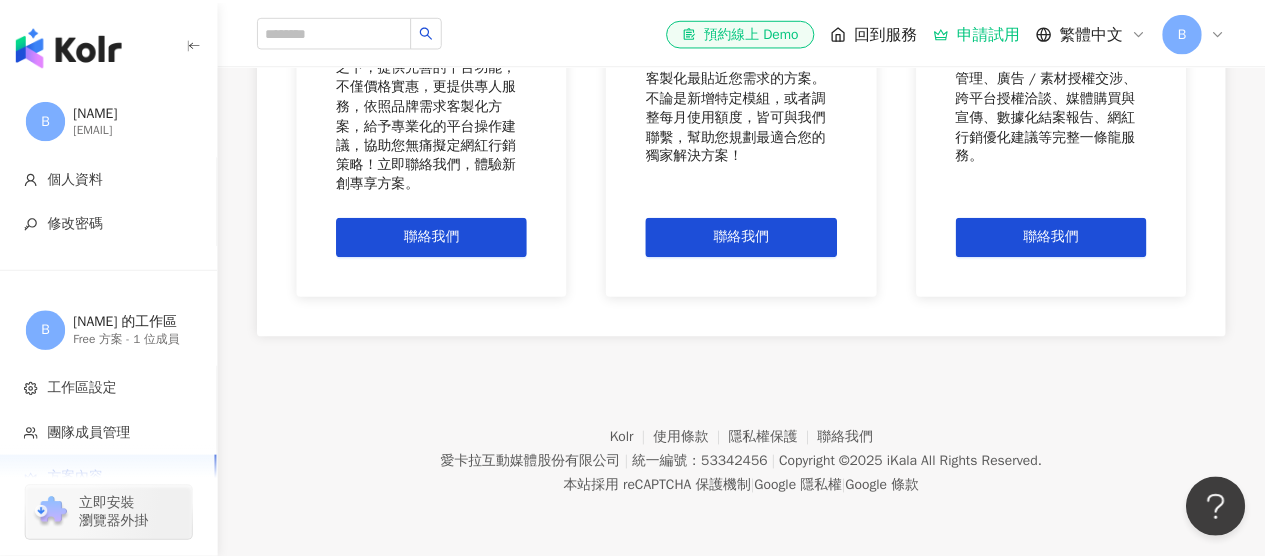 scroll, scrollTop: 0, scrollLeft: 0, axis: both 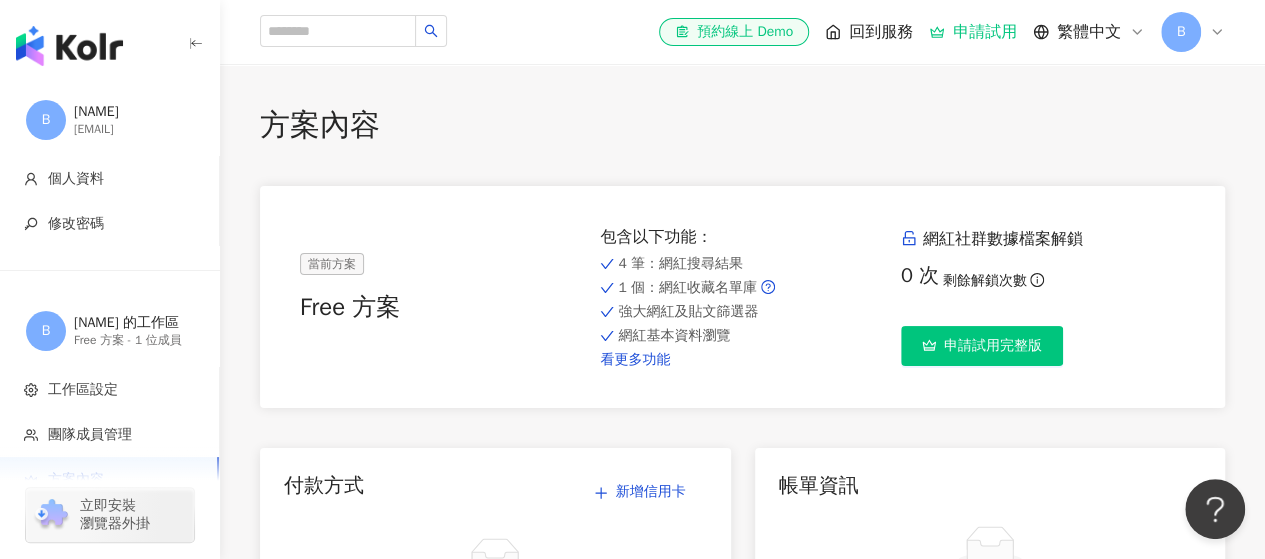 click on "看更多功能" at bounding box center [742, 360] 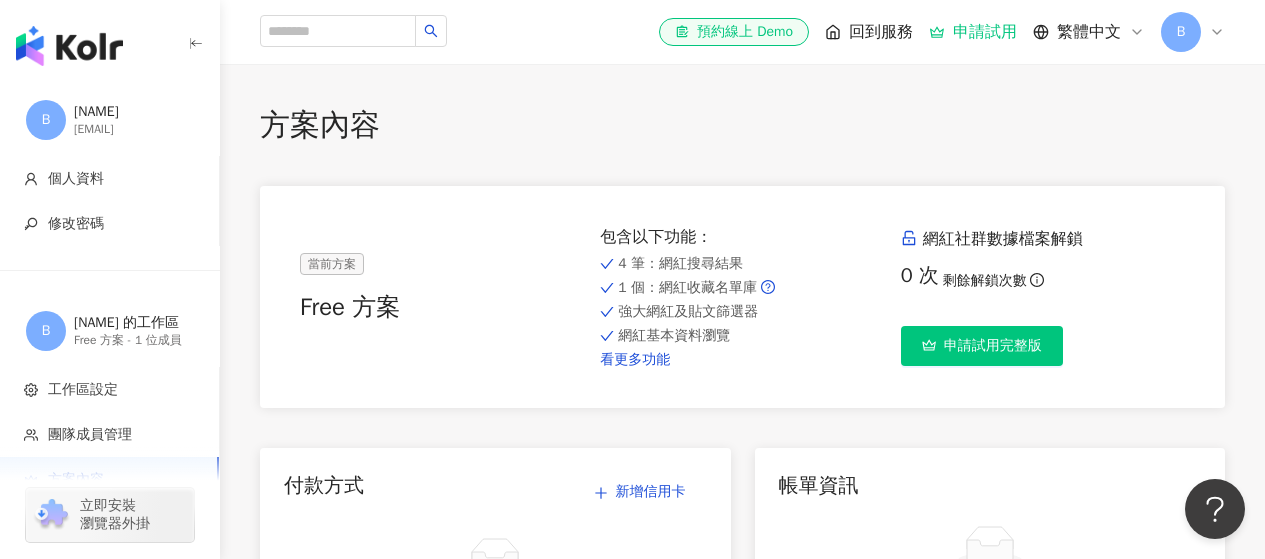 scroll, scrollTop: 0, scrollLeft: 0, axis: both 